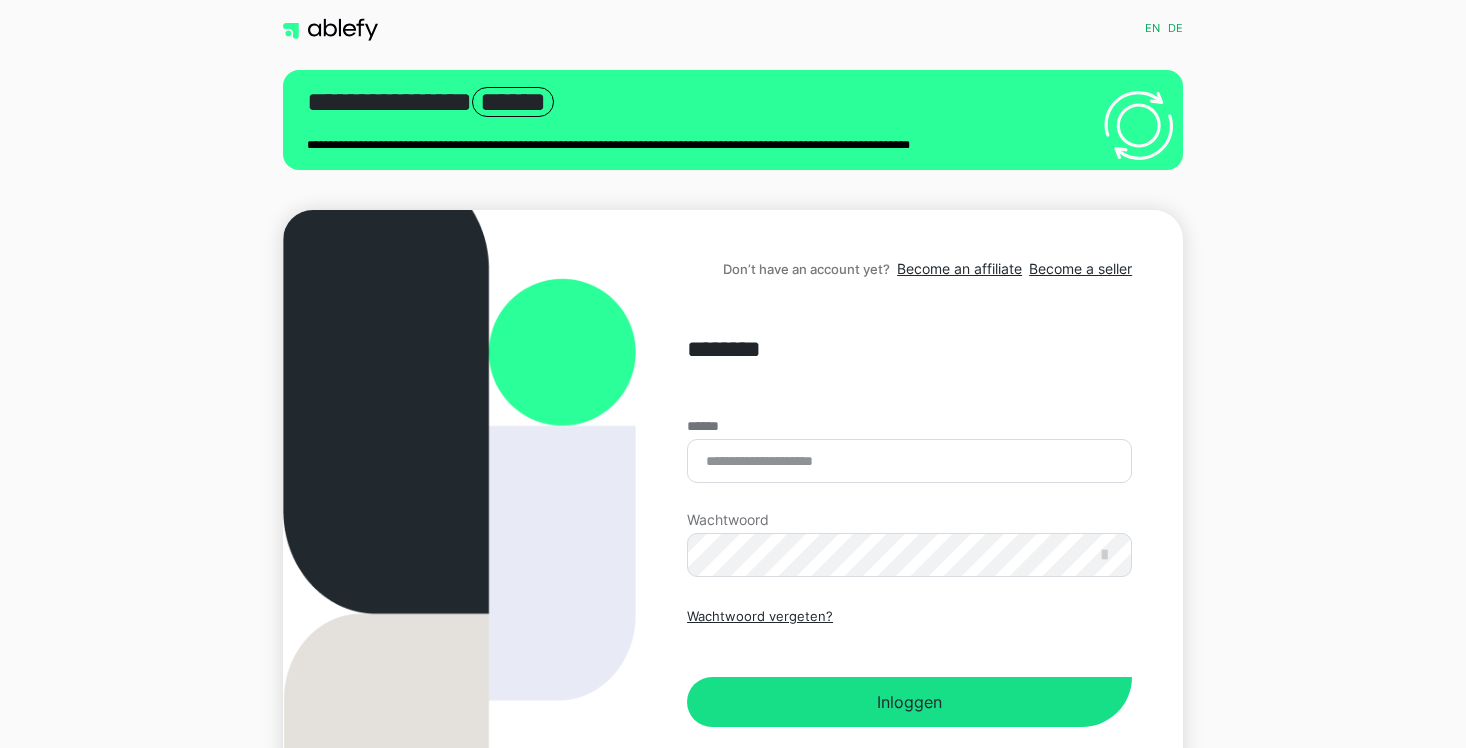 scroll, scrollTop: 0, scrollLeft: 0, axis: both 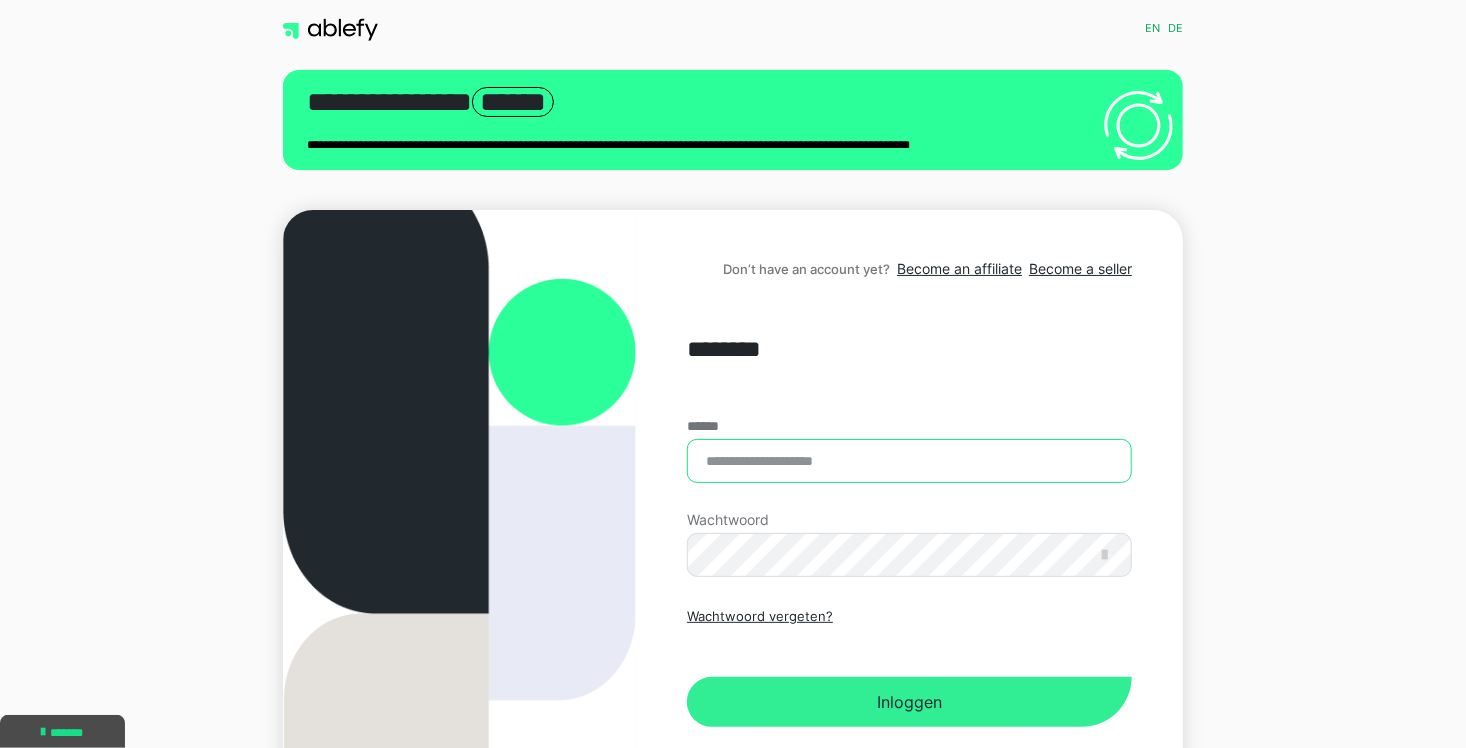 type on "**********" 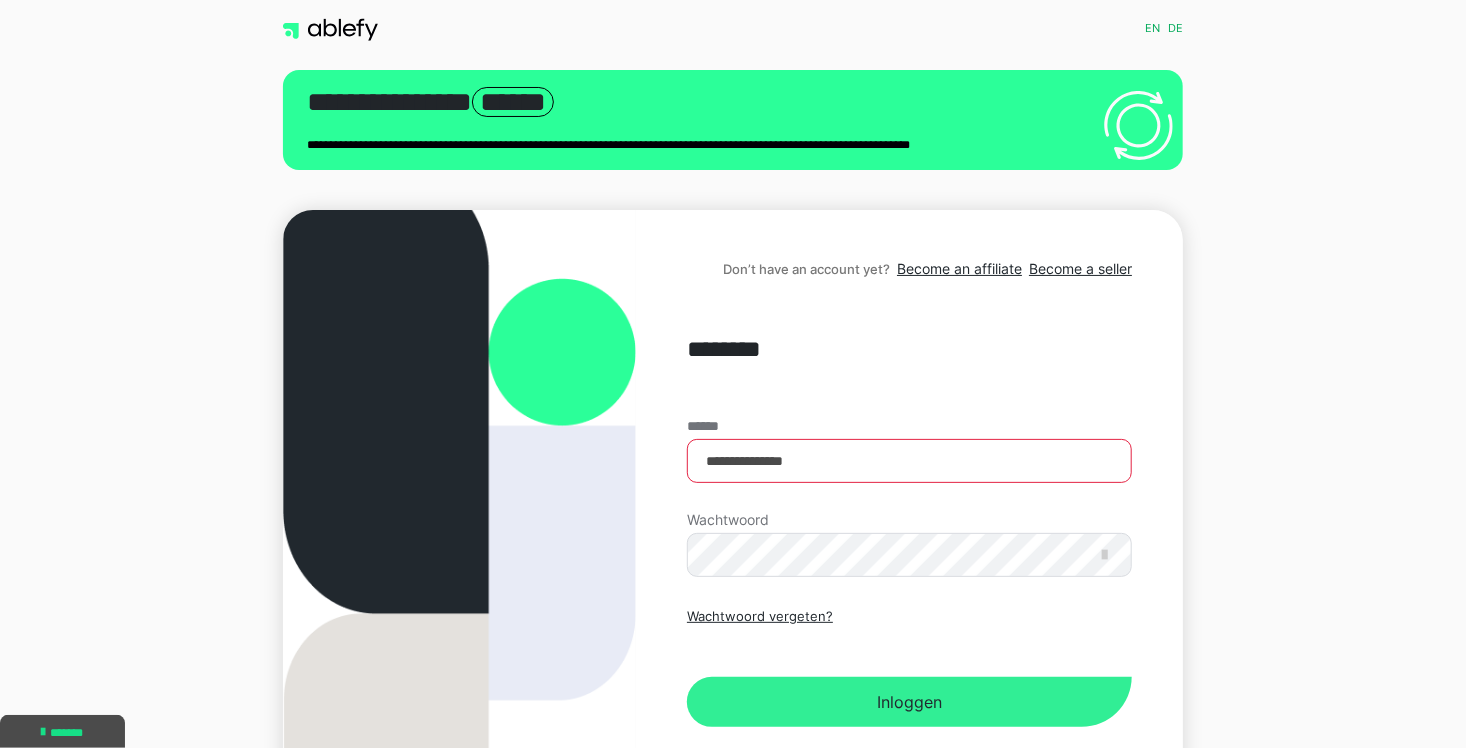click on "Inloggen" at bounding box center (909, 702) 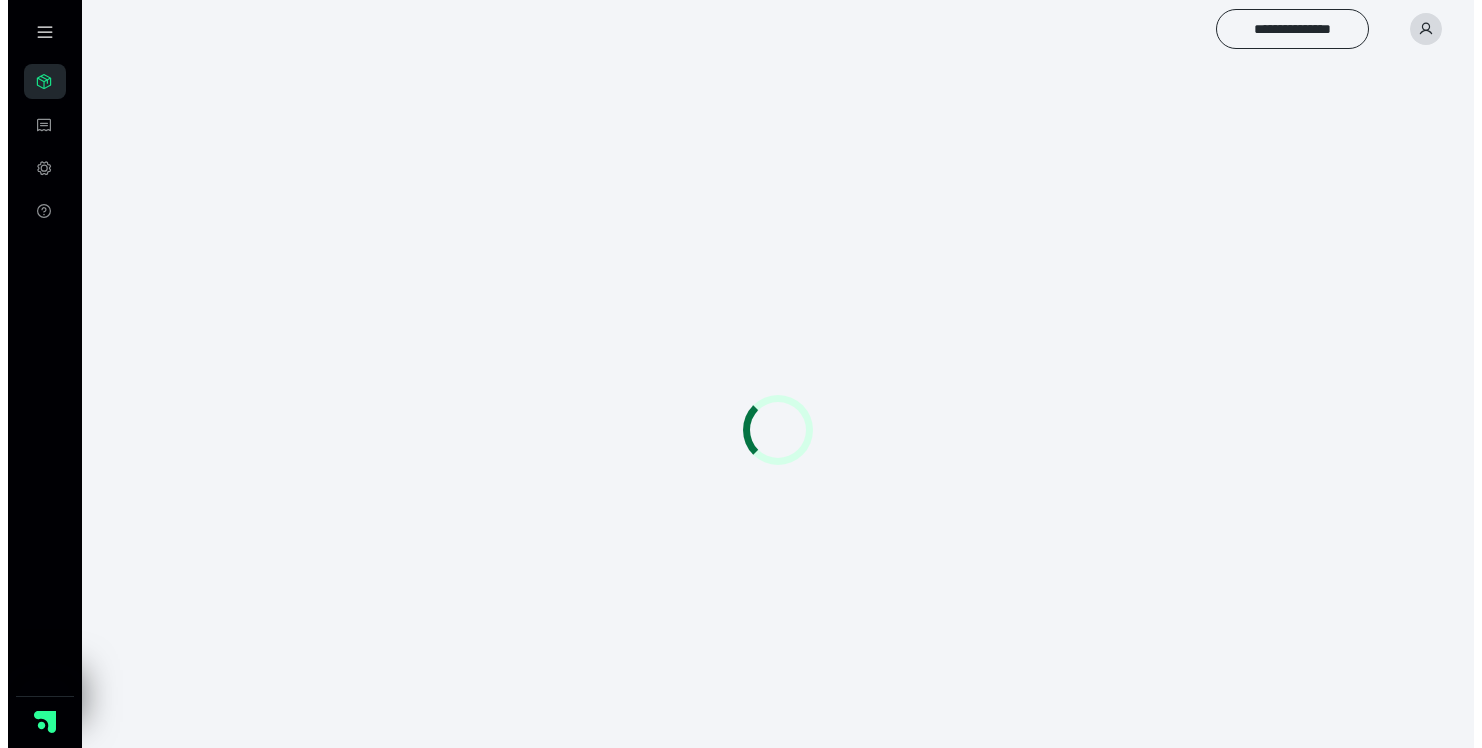 scroll, scrollTop: 0, scrollLeft: 0, axis: both 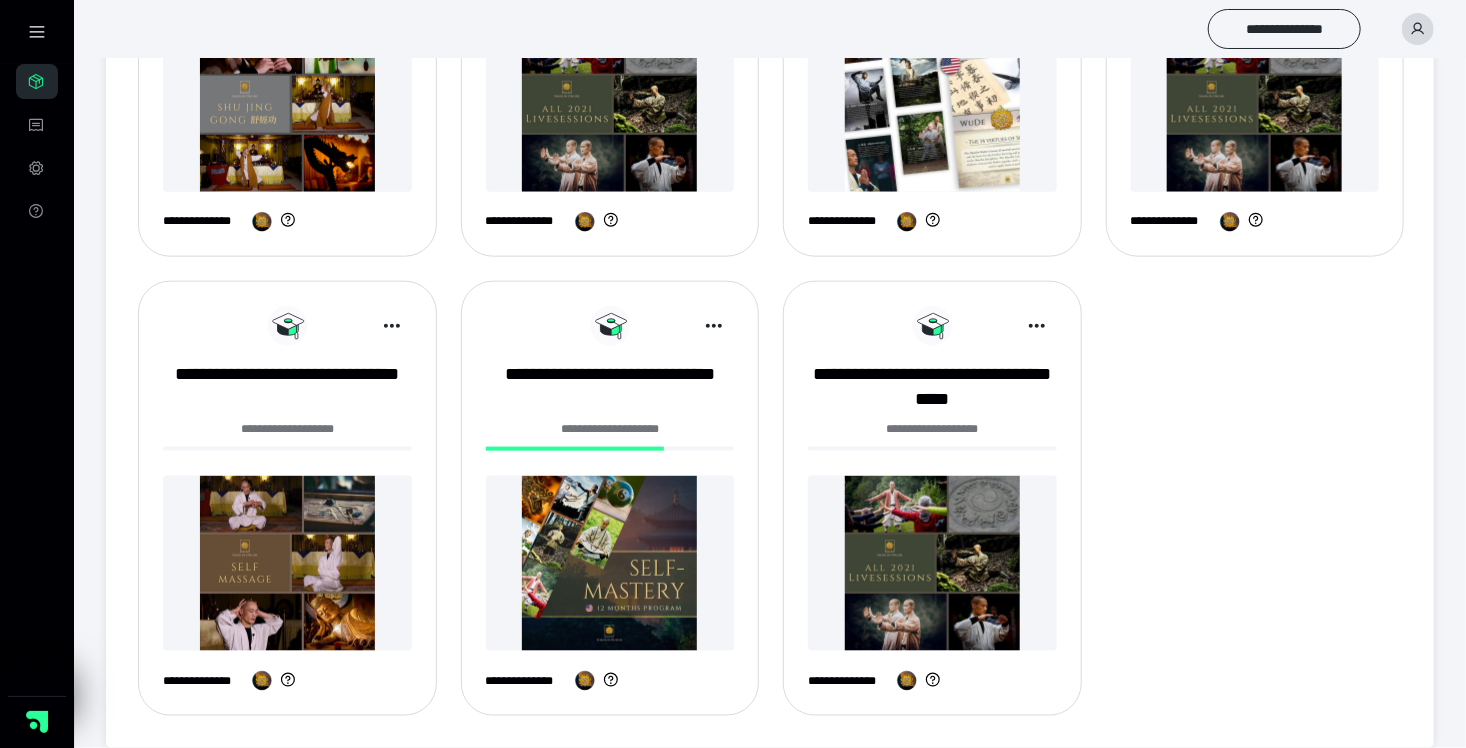 click at bounding box center (287, 563) 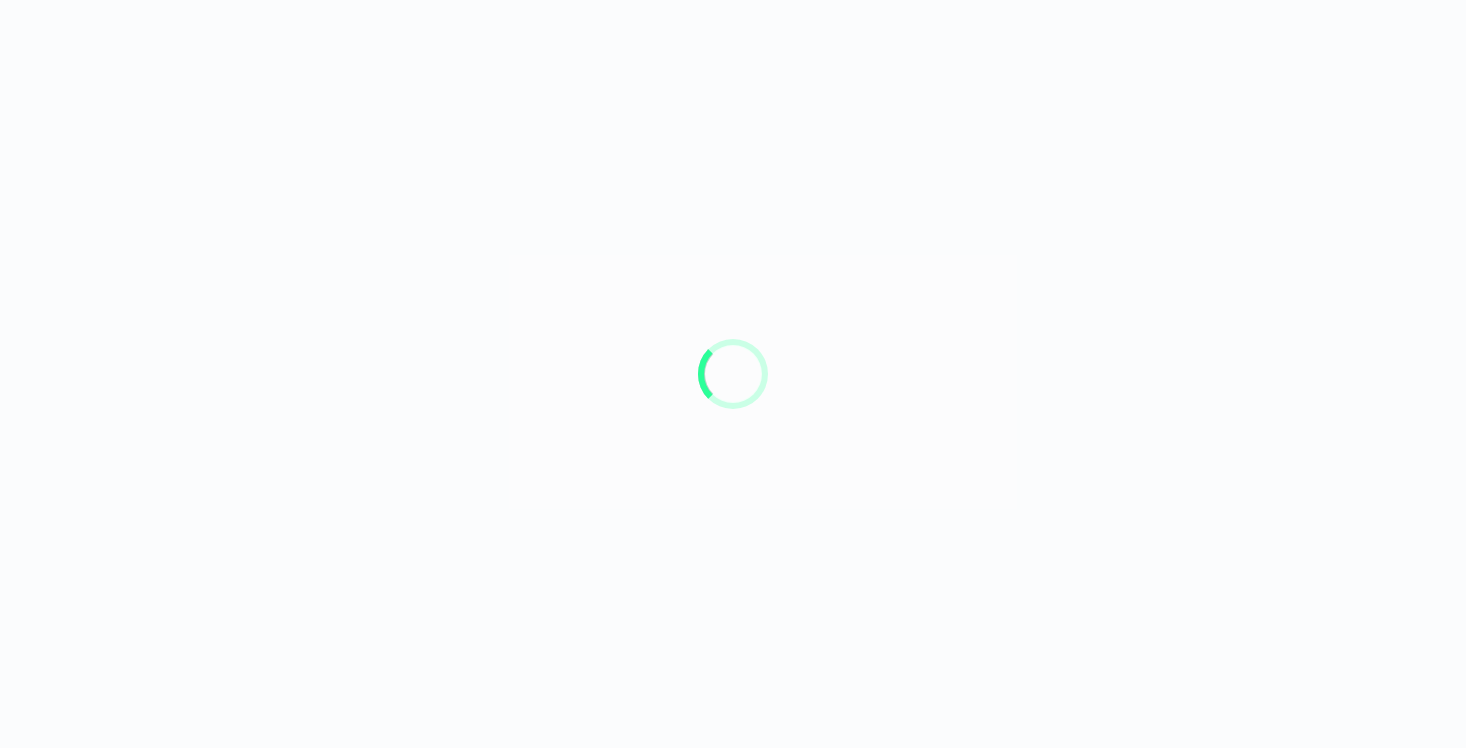 scroll, scrollTop: 0, scrollLeft: 0, axis: both 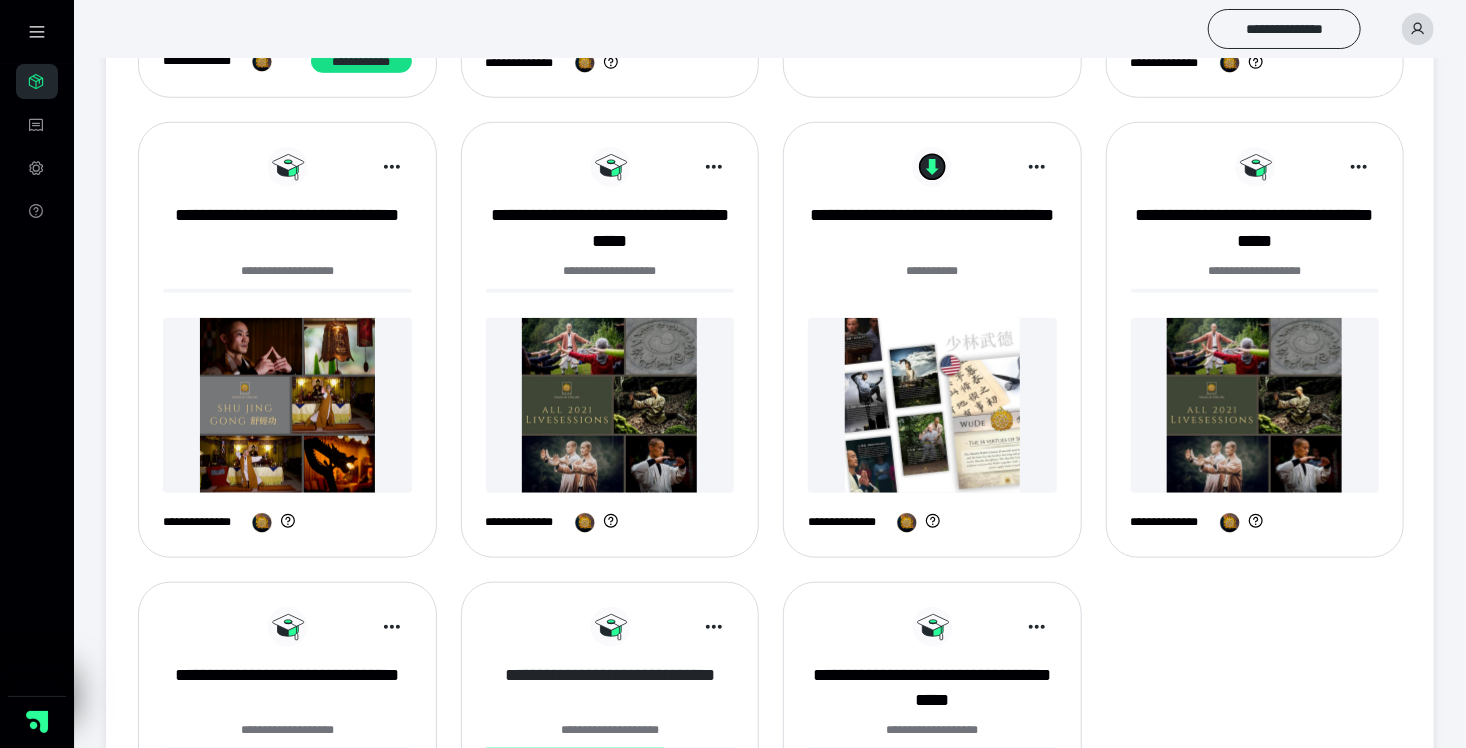 click on "**********" at bounding box center [610, 688] 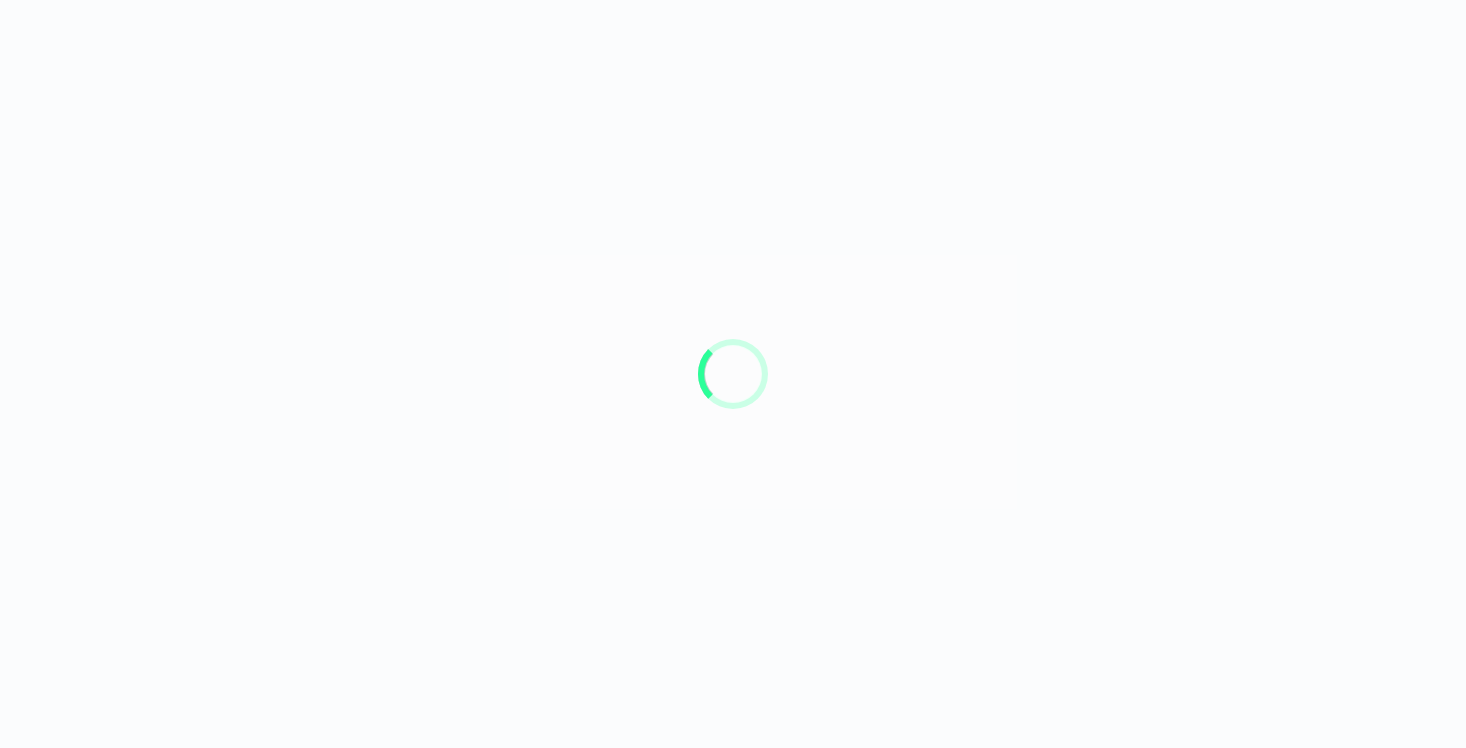 scroll, scrollTop: 0, scrollLeft: 0, axis: both 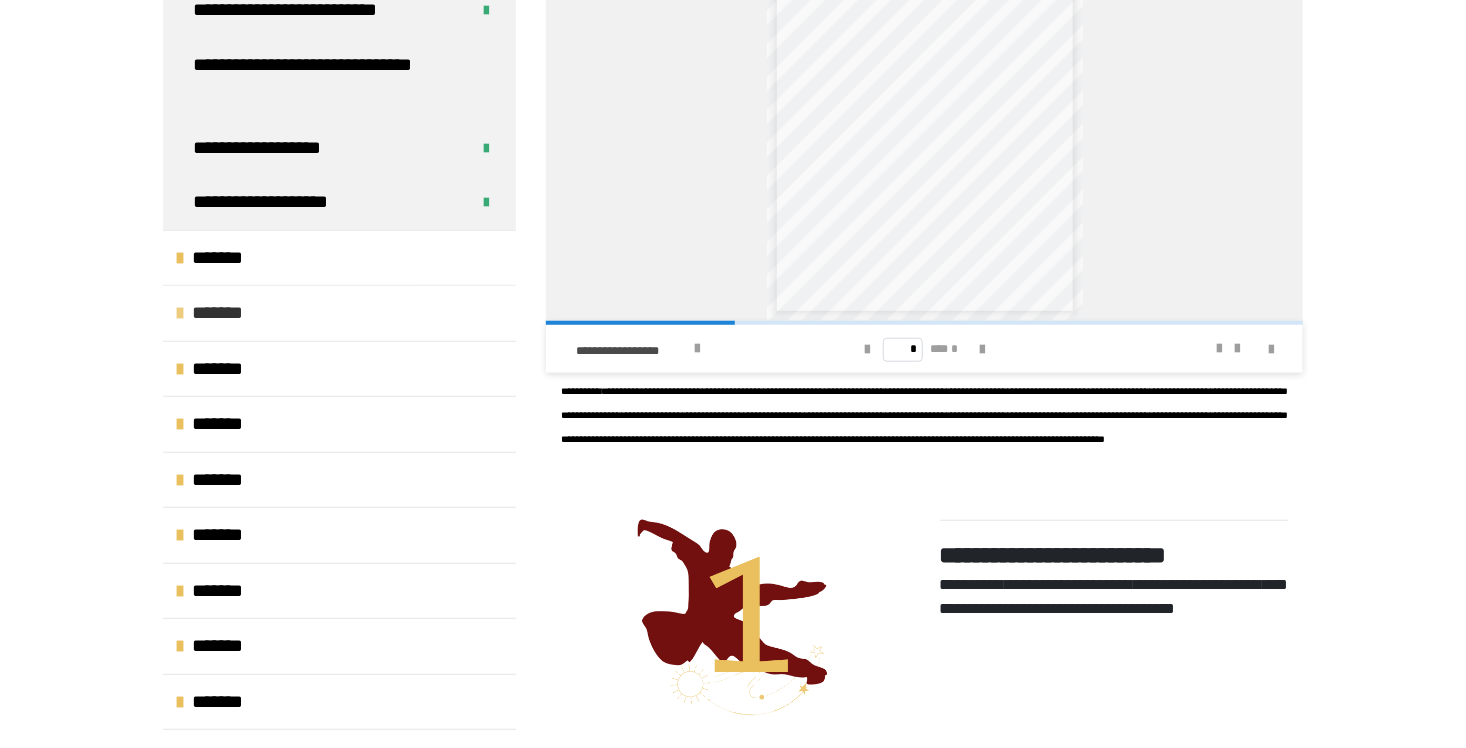click on "*******" at bounding box center [228, 313] 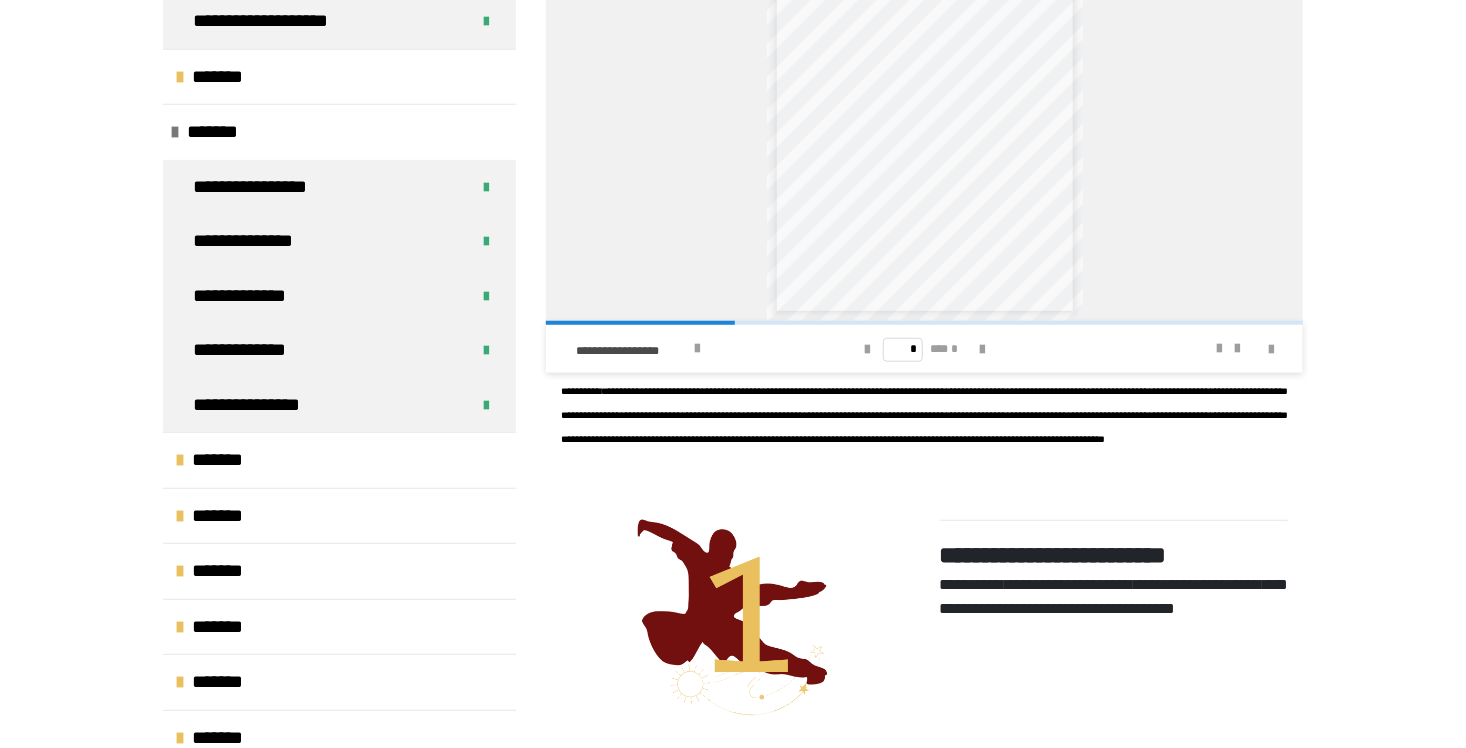 scroll, scrollTop: 560, scrollLeft: 0, axis: vertical 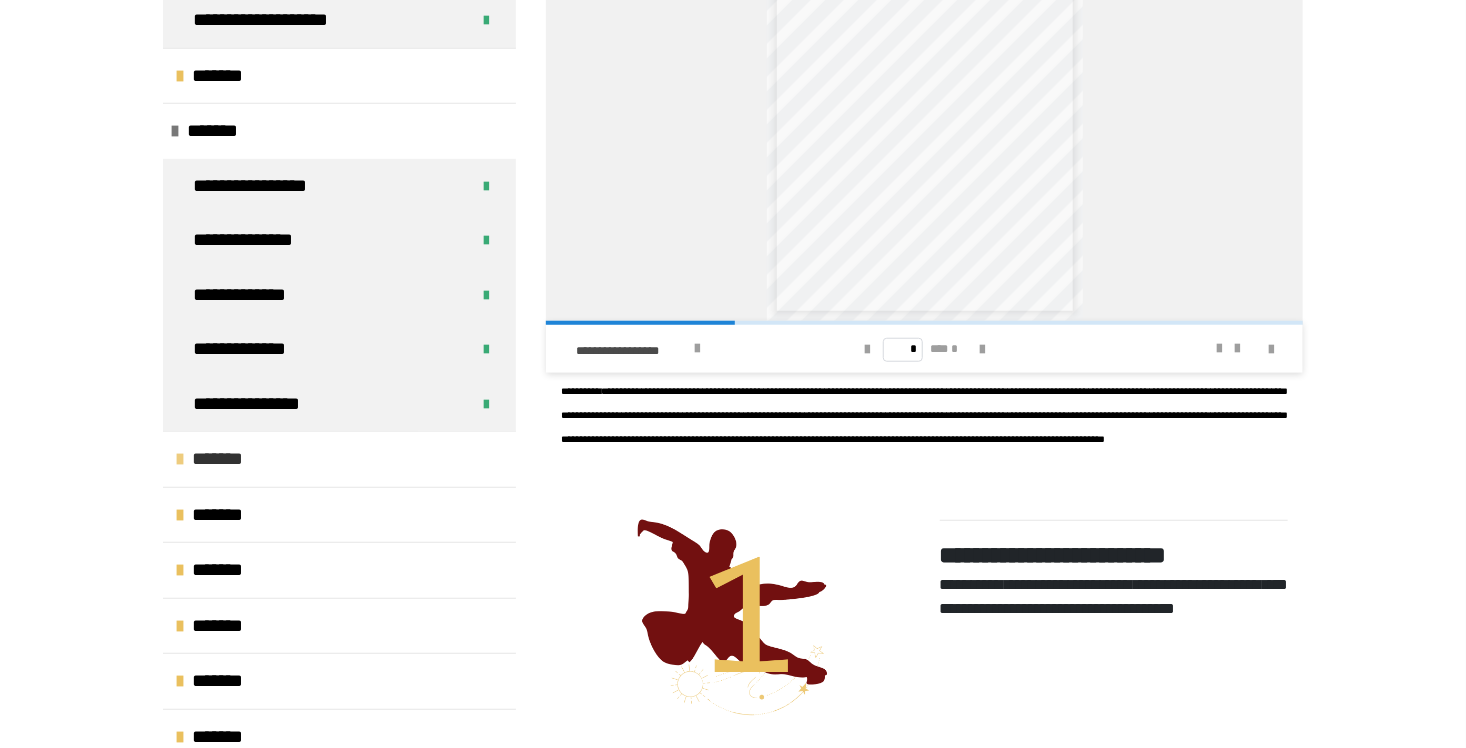click on "*******" at bounding box center (228, 459) 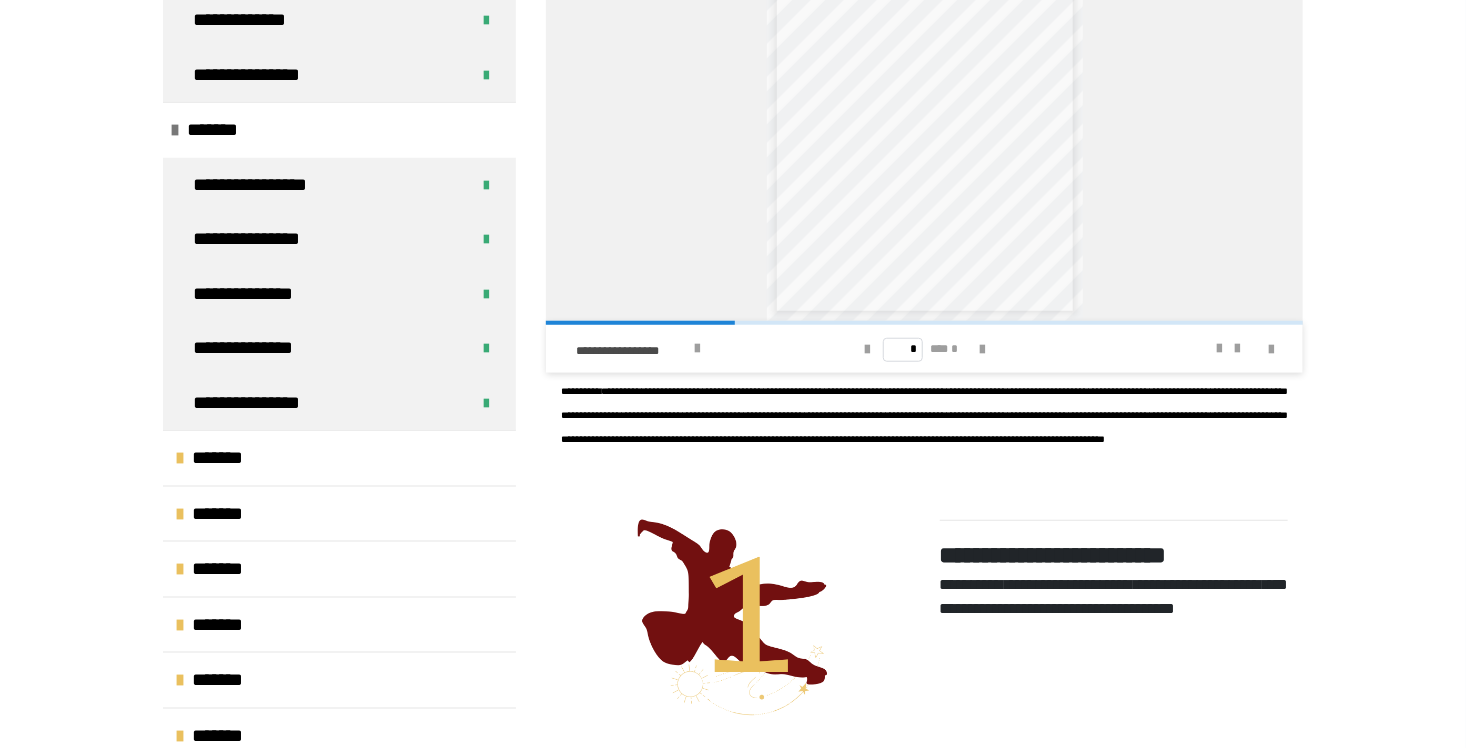 scroll, scrollTop: 893, scrollLeft: 0, axis: vertical 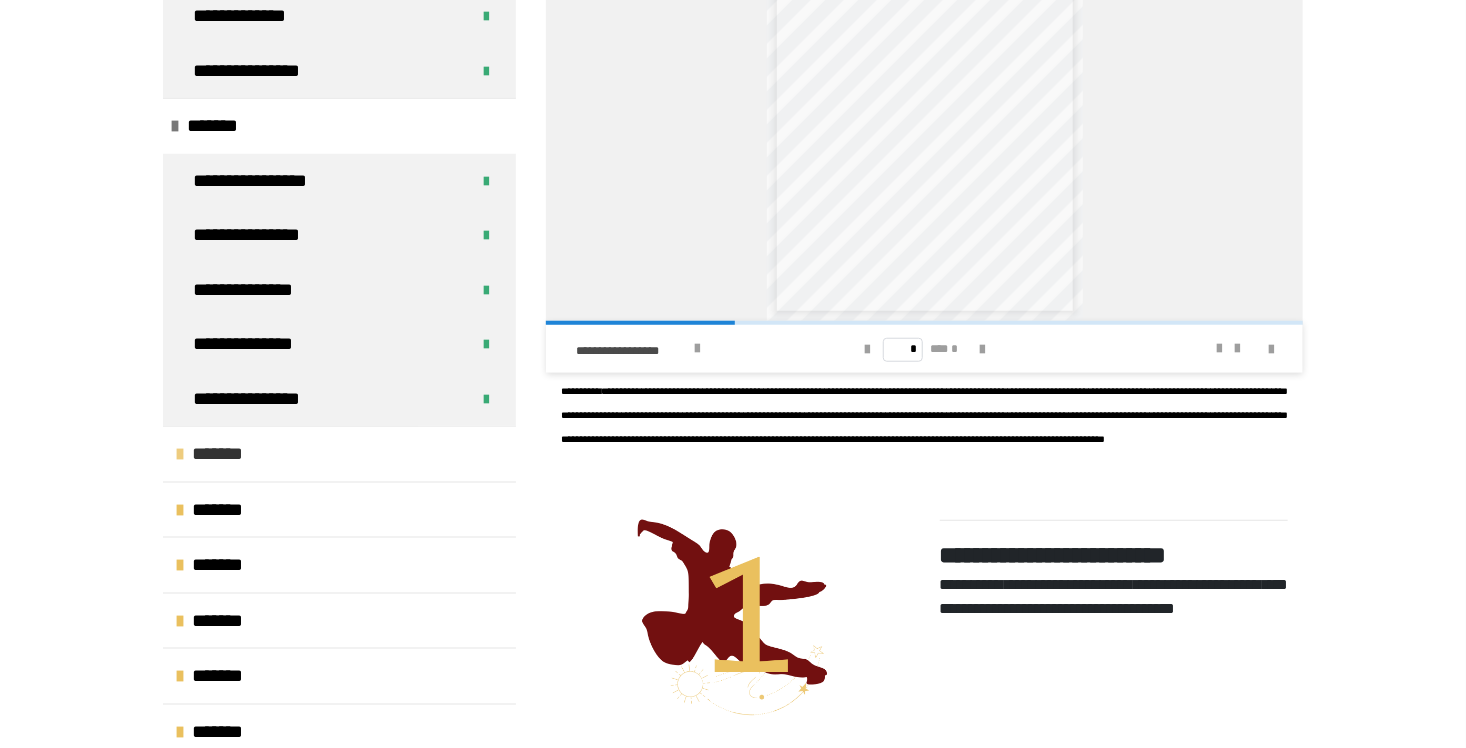 click on "*******" at bounding box center [228, 454] 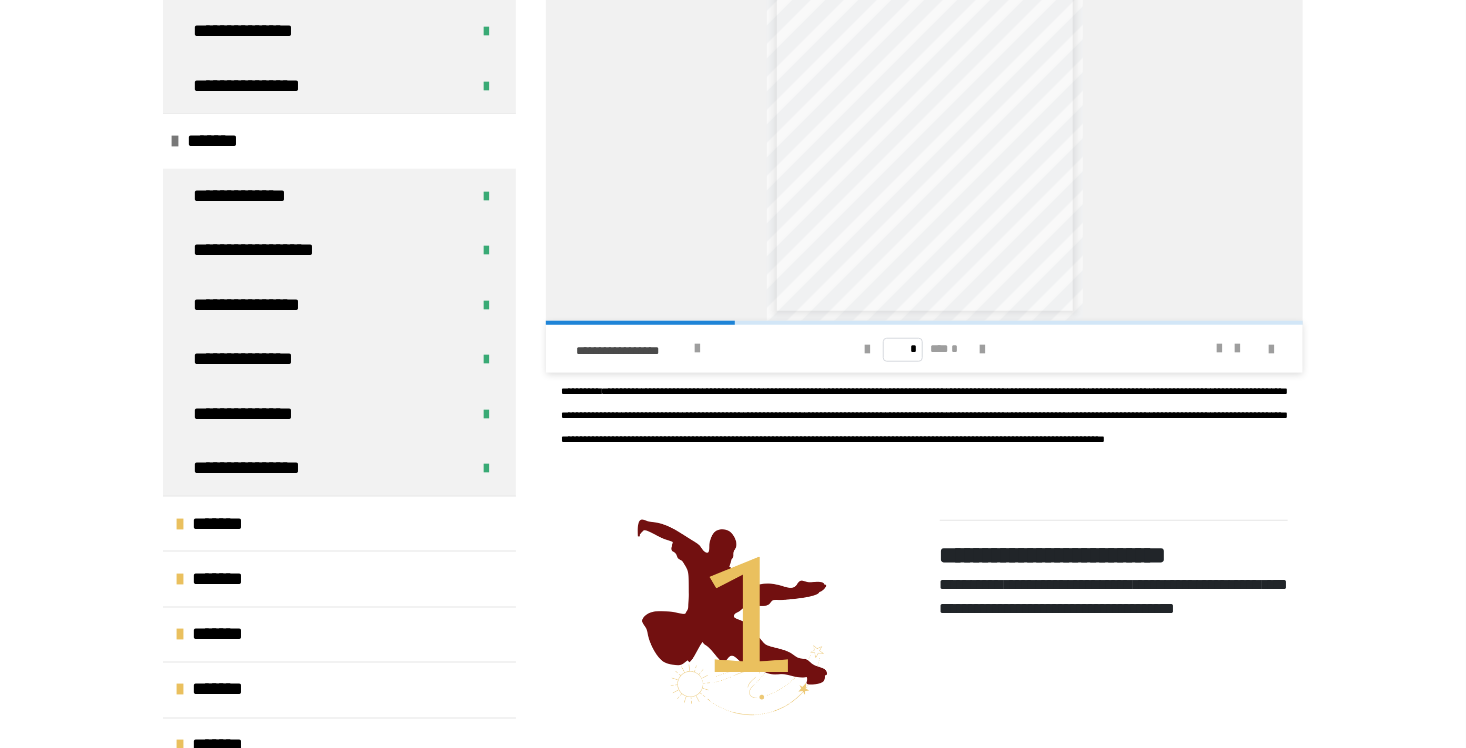 scroll, scrollTop: 1219, scrollLeft: 0, axis: vertical 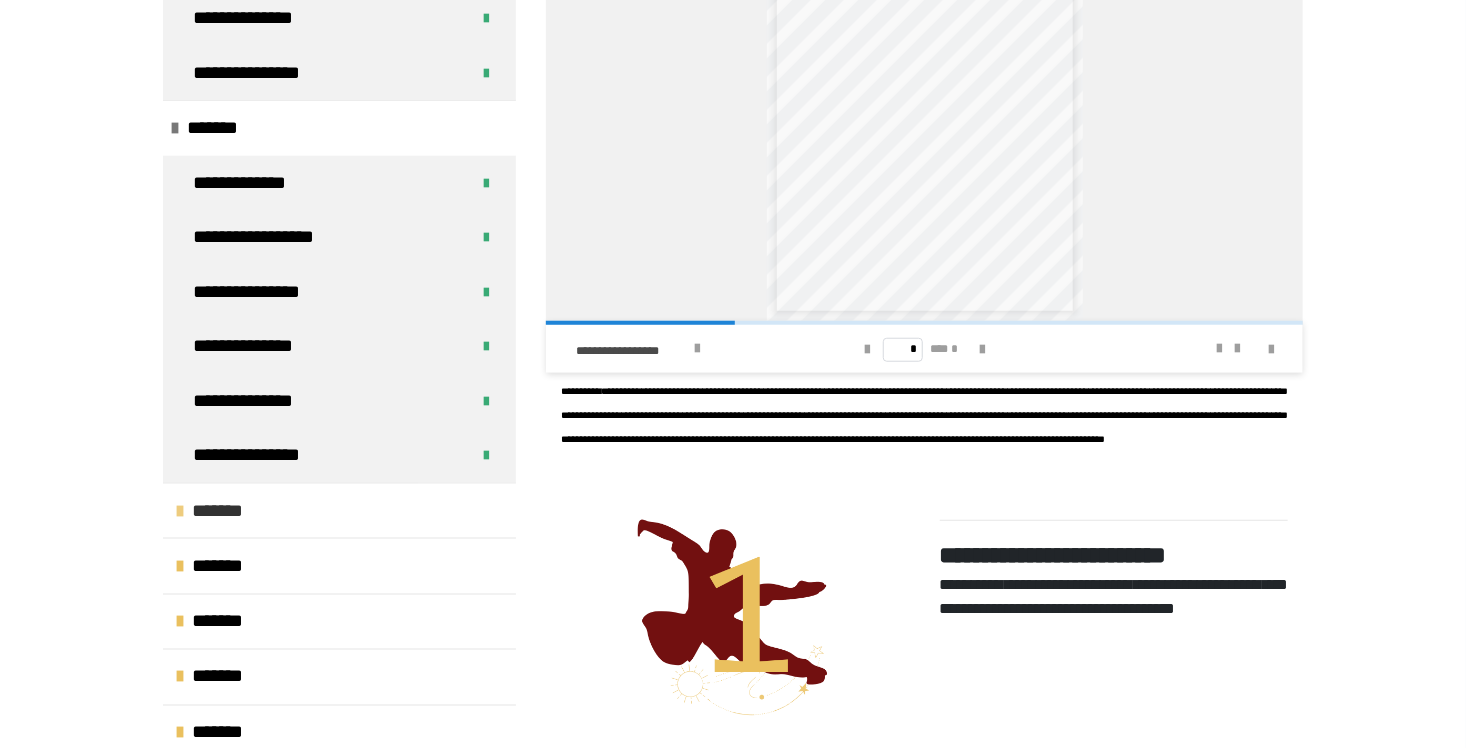 click on "*******" at bounding box center [228, 511] 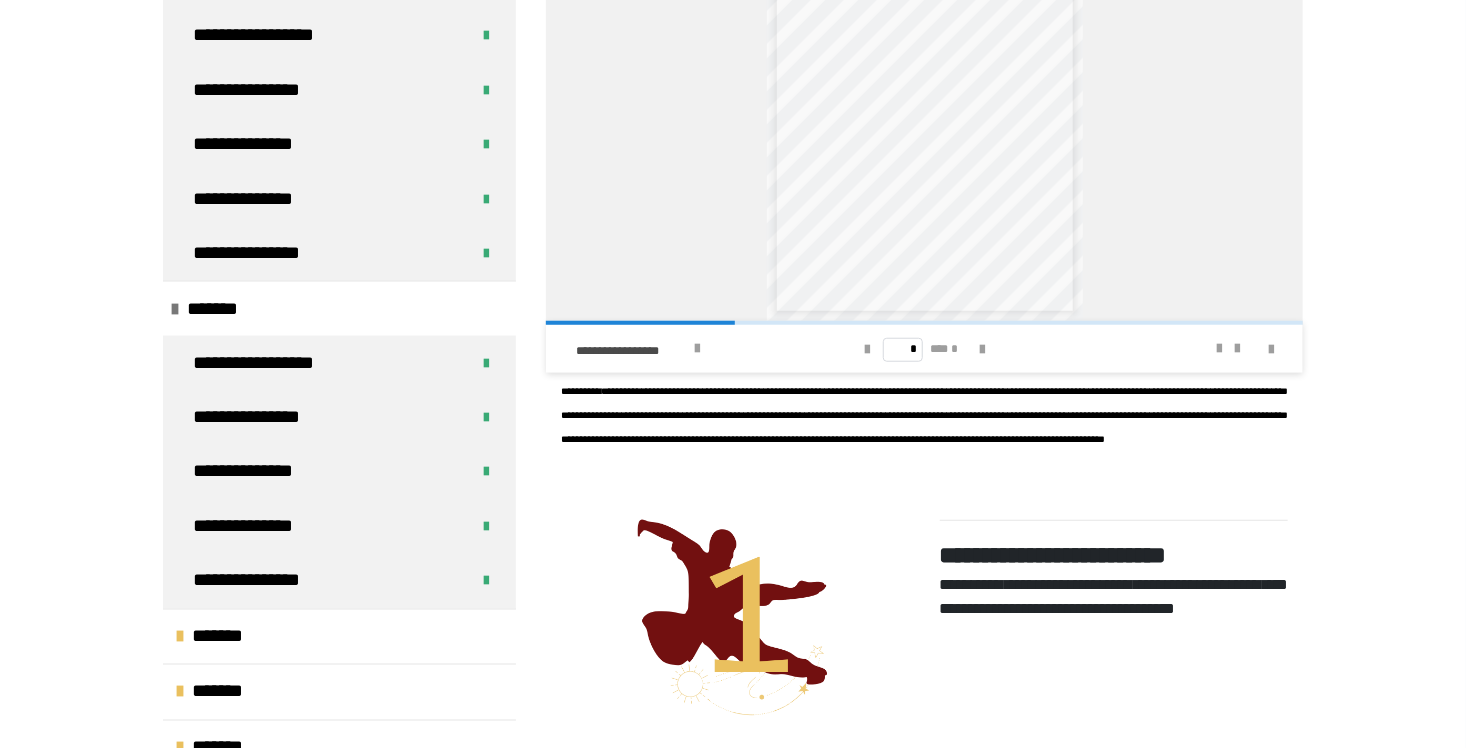 scroll, scrollTop: 1429, scrollLeft: 0, axis: vertical 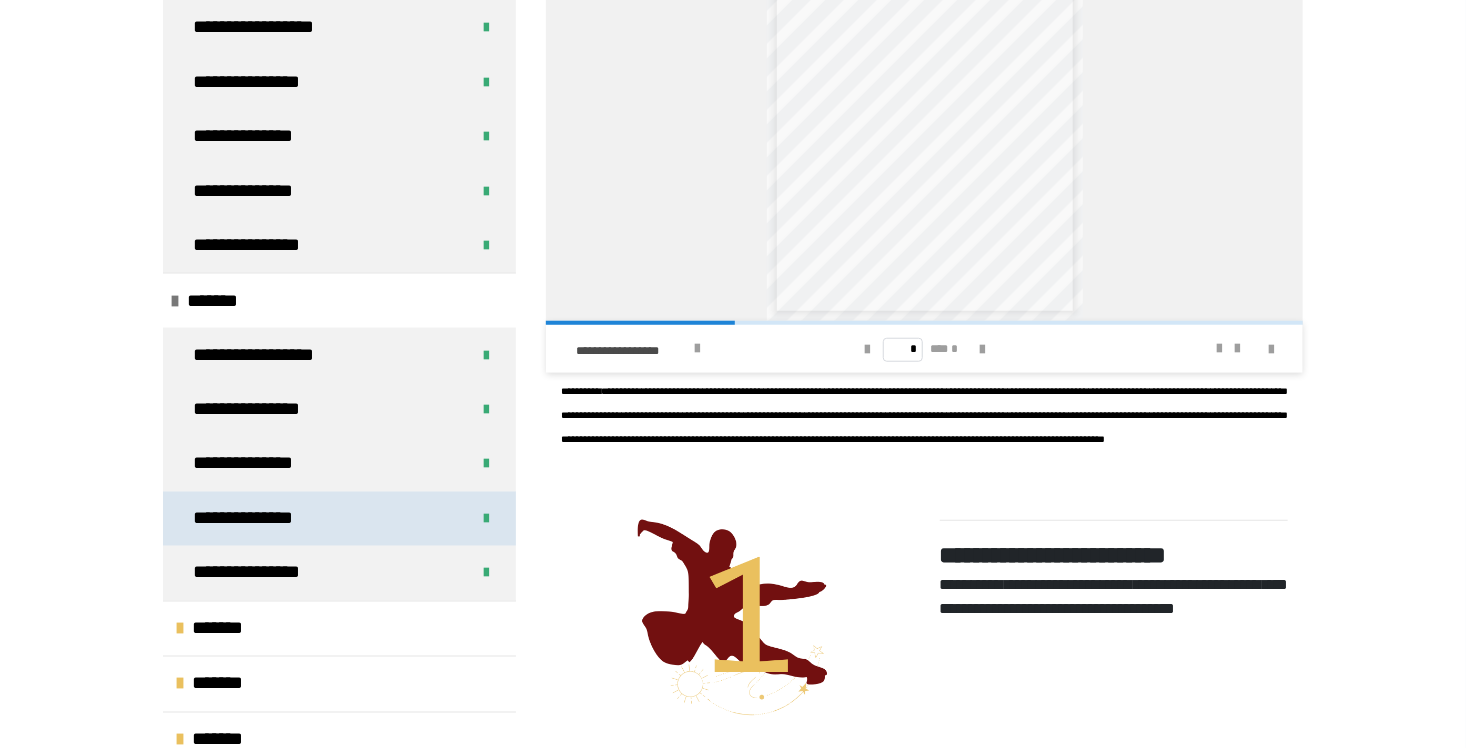 click on "**********" at bounding box center (259, 519) 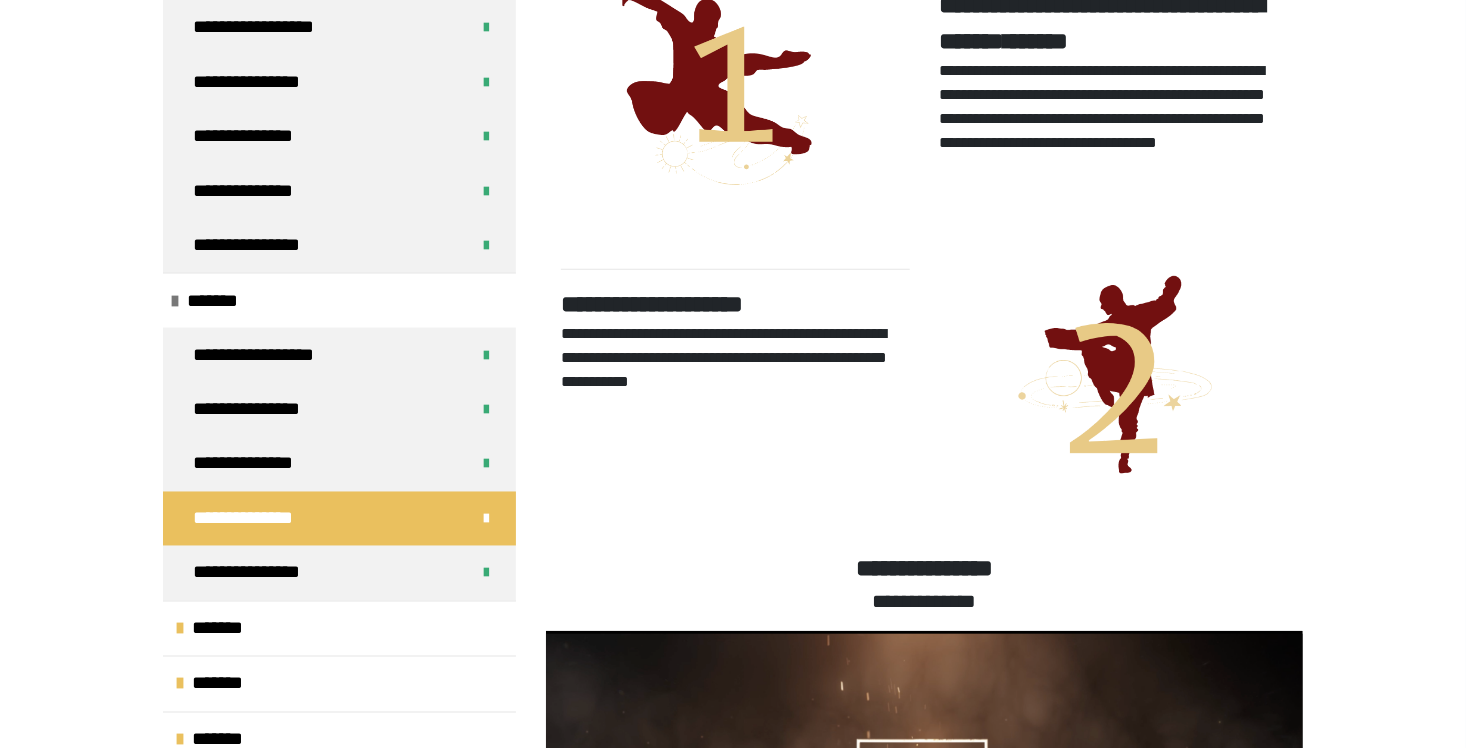 scroll, scrollTop: 327, scrollLeft: 0, axis: vertical 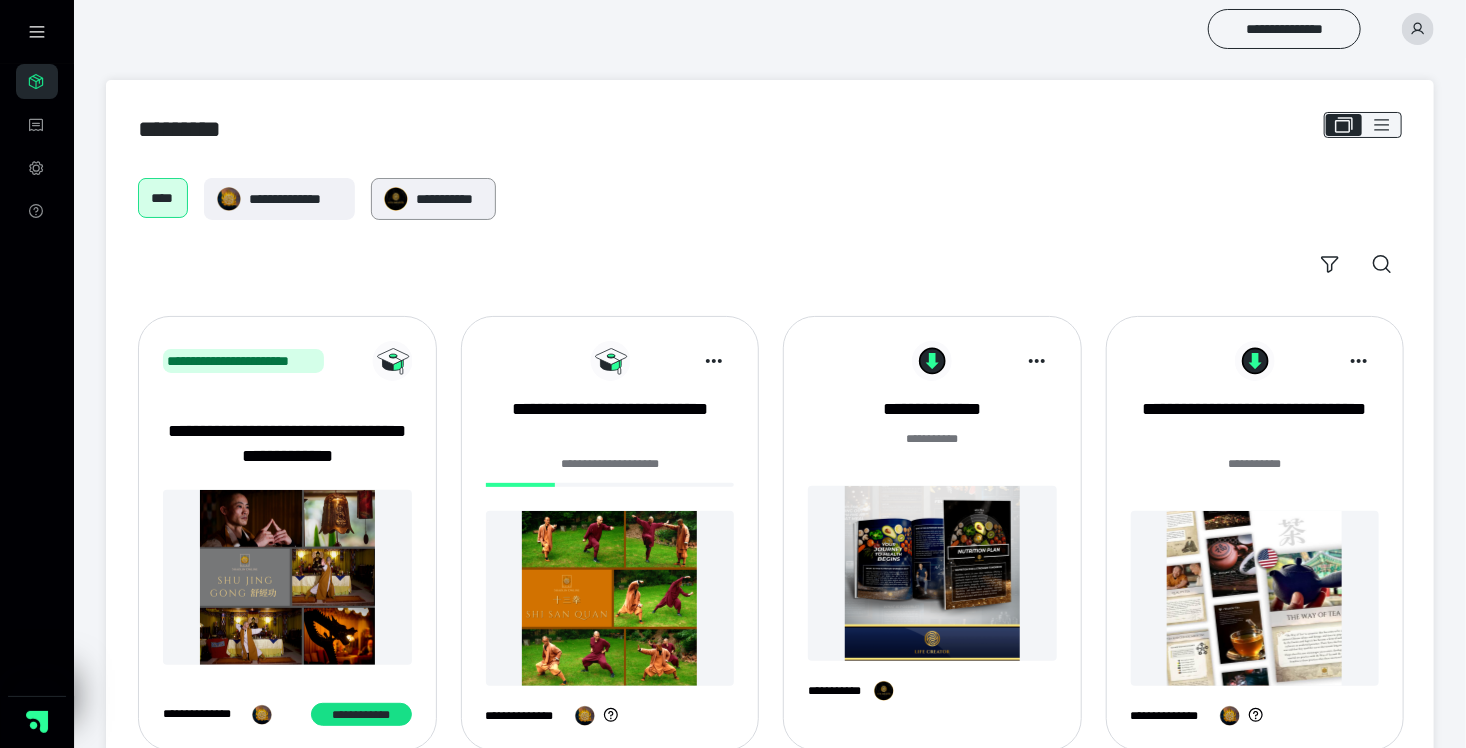 click on "**********" at bounding box center [449, 199] 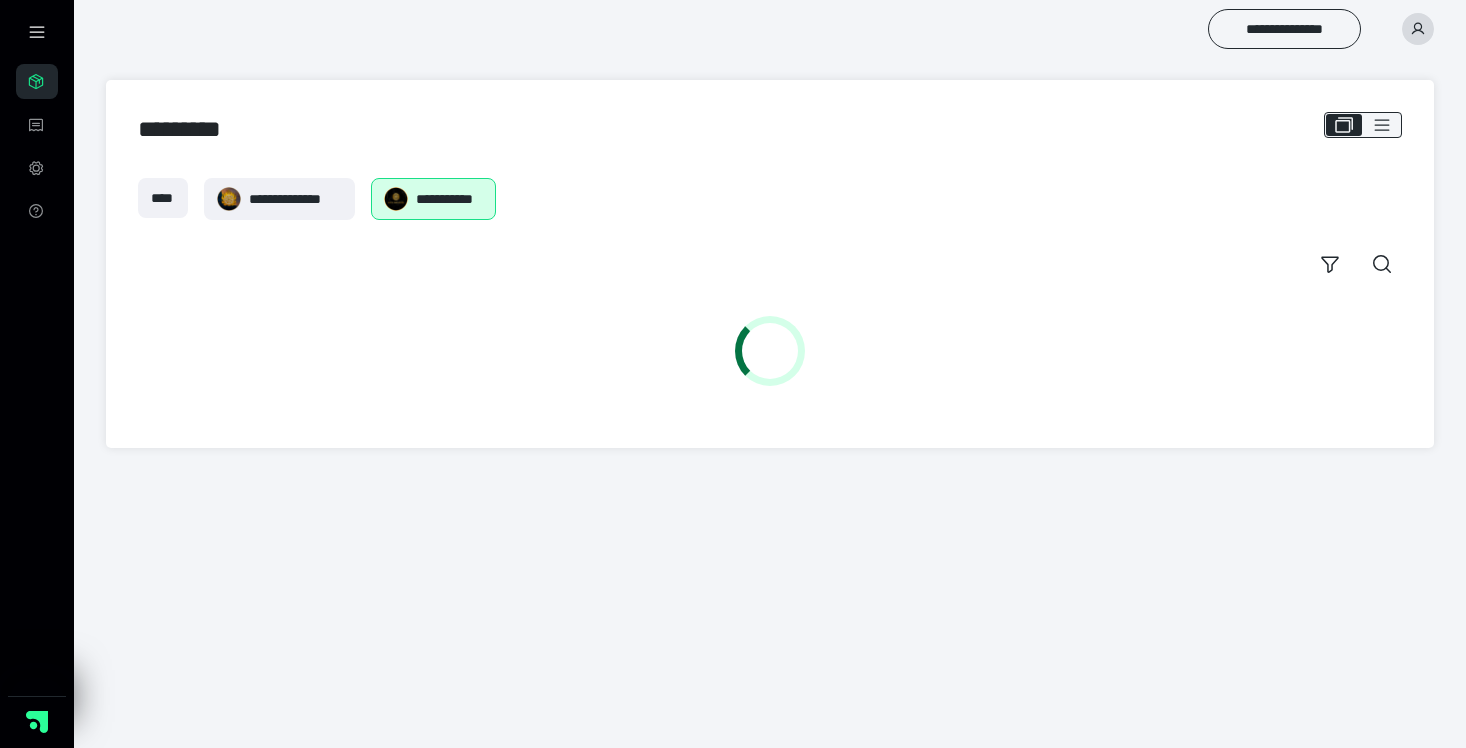 scroll, scrollTop: 0, scrollLeft: 0, axis: both 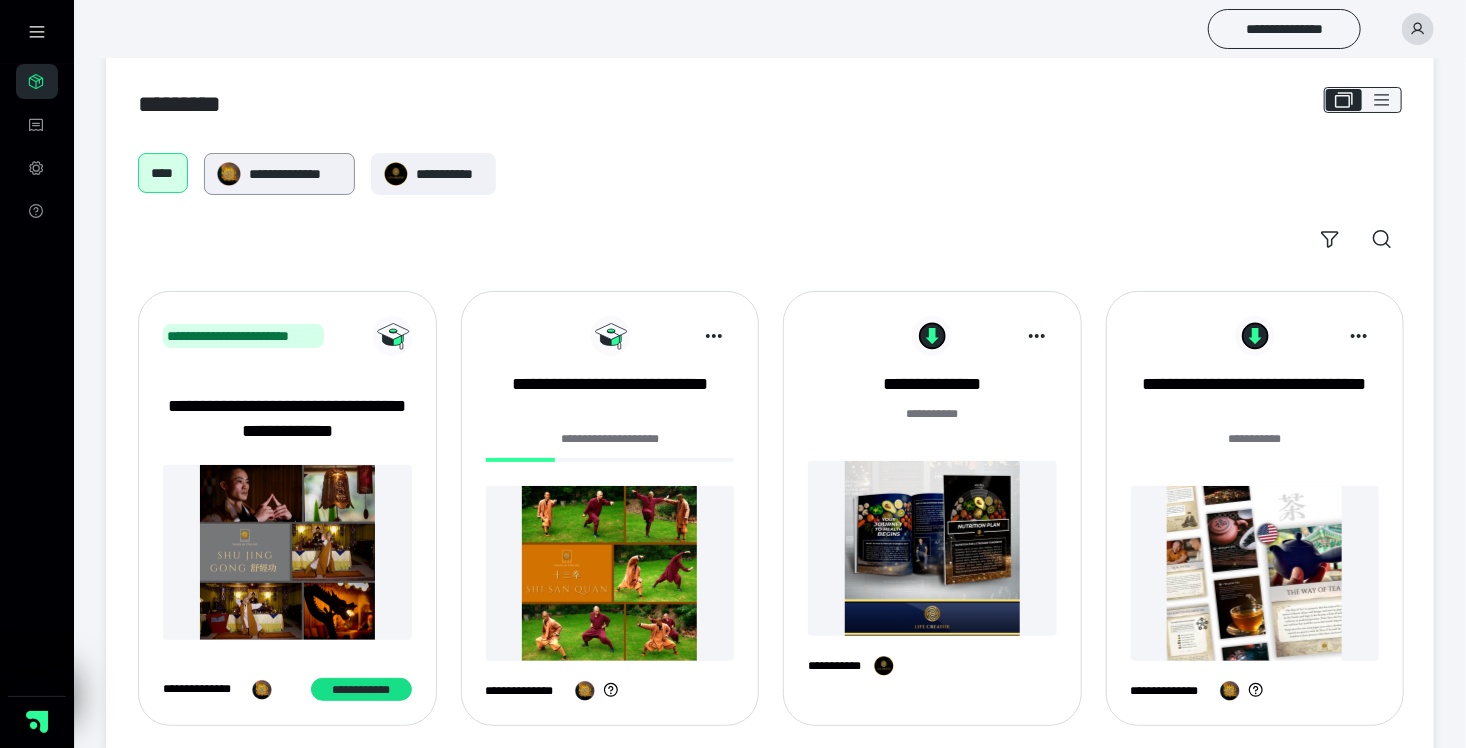 click on "**********" at bounding box center (295, 174) 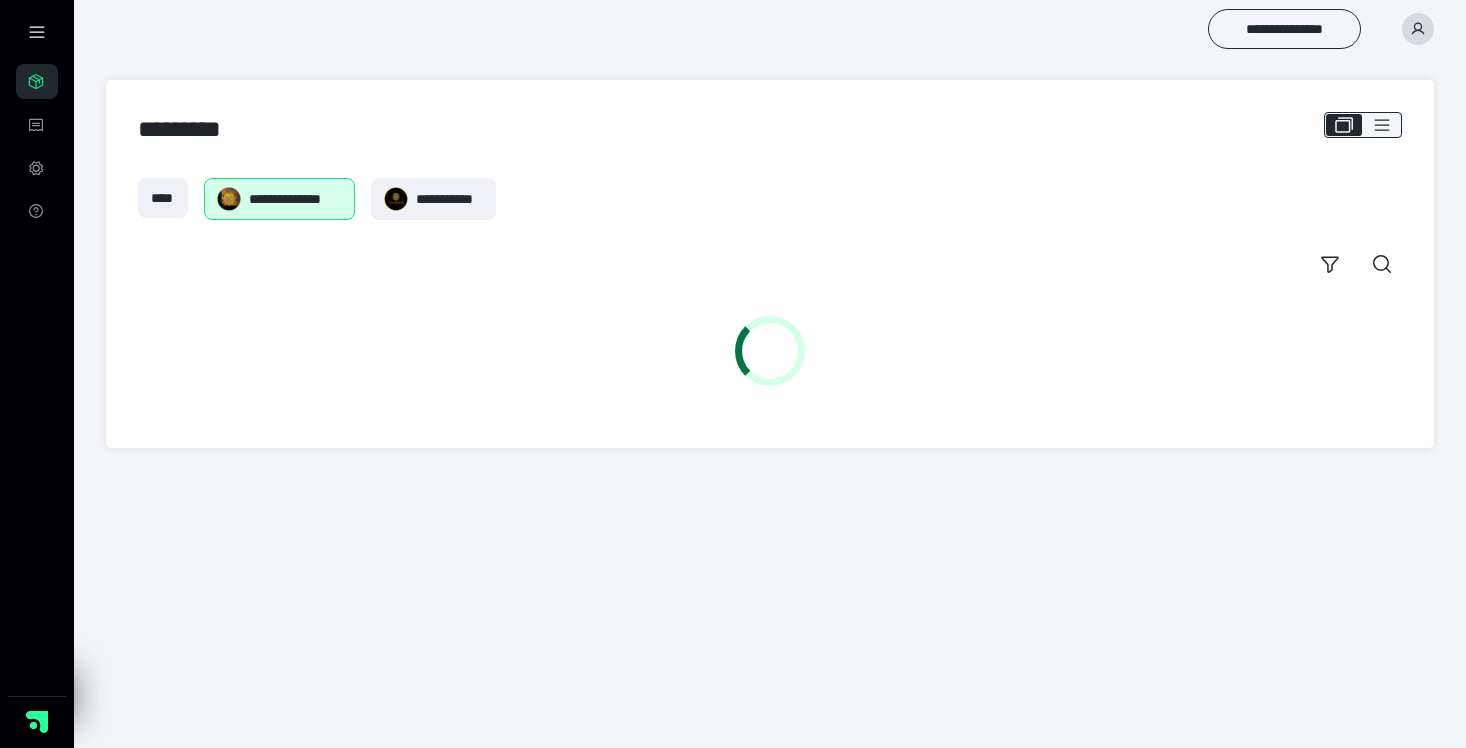 scroll, scrollTop: 0, scrollLeft: 0, axis: both 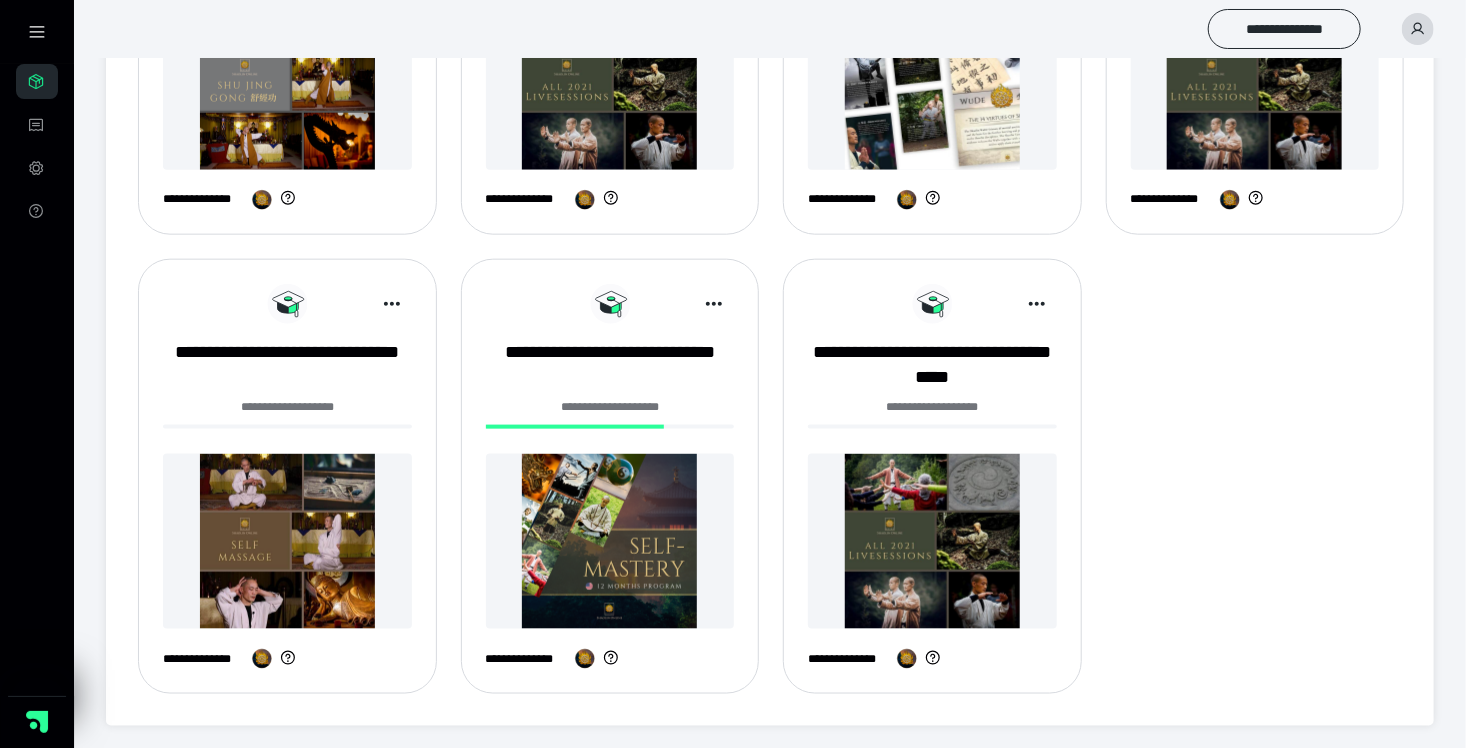 click at bounding box center [287, 541] 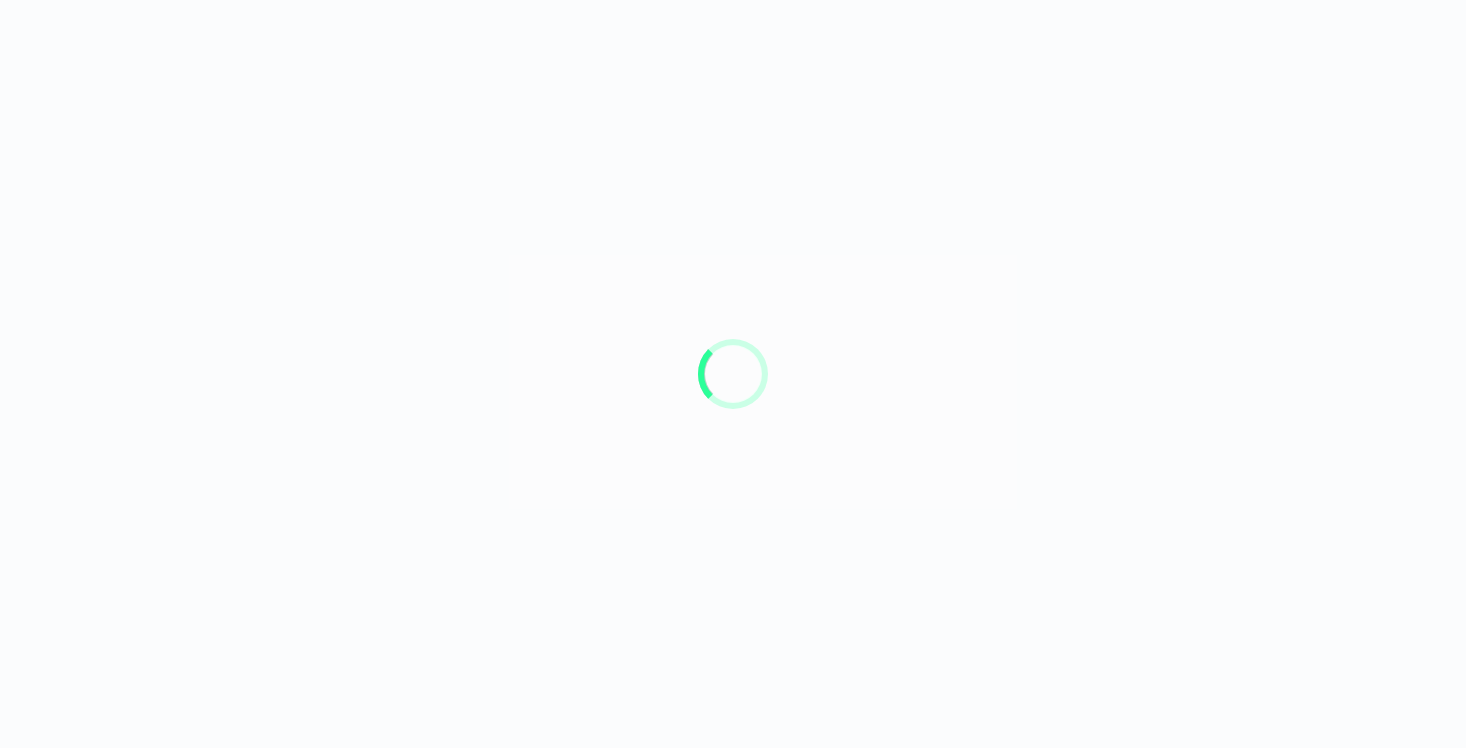 scroll, scrollTop: 0, scrollLeft: 0, axis: both 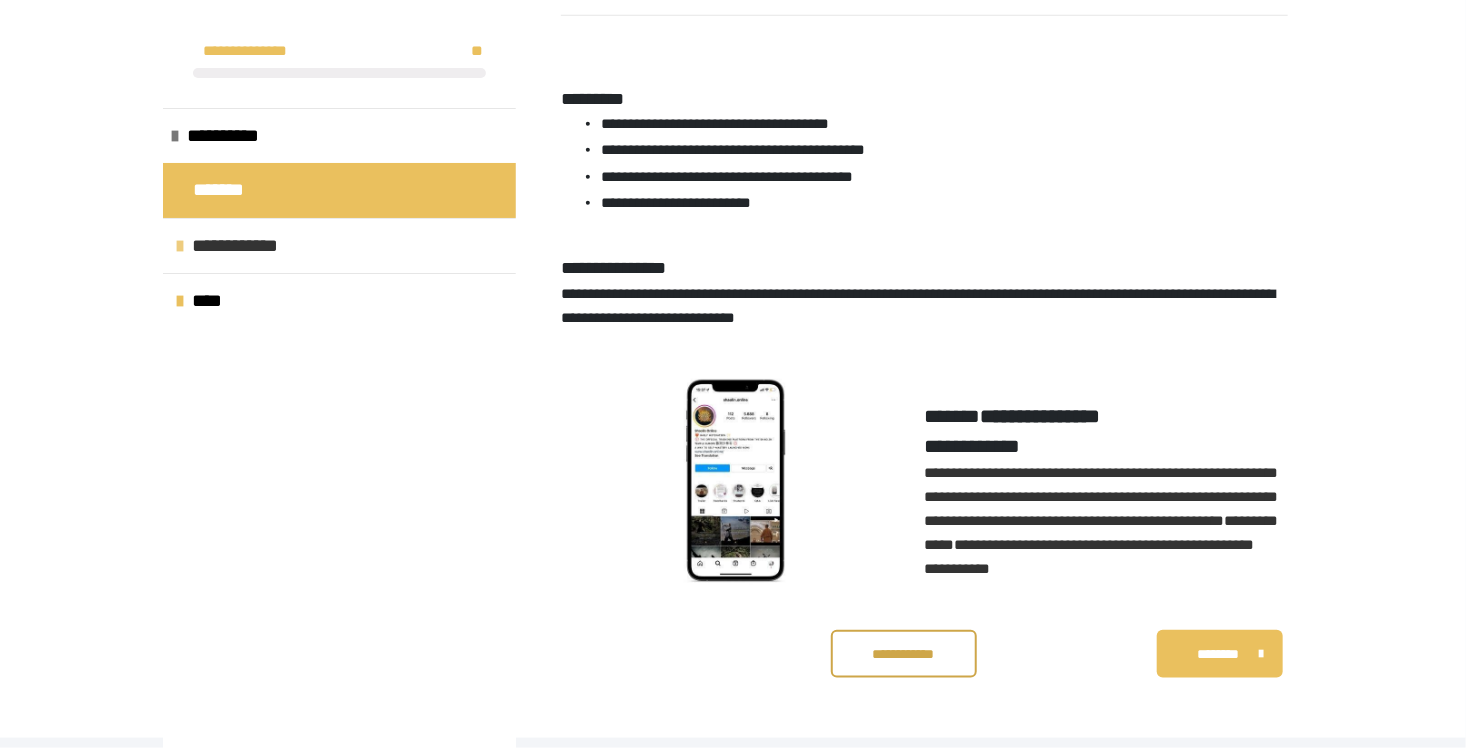 click on "**********" at bounding box center [247, 246] 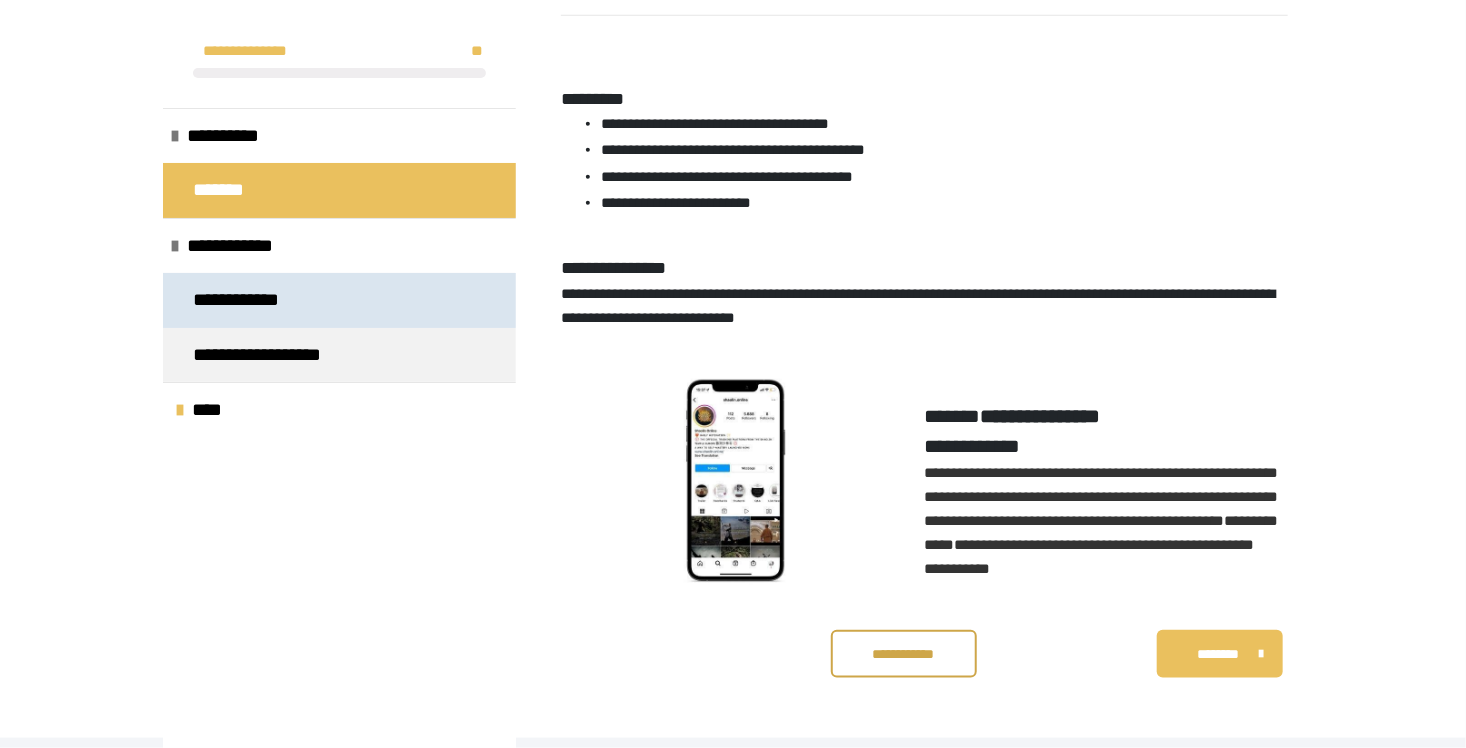 click on "**********" at bounding box center (248, 300) 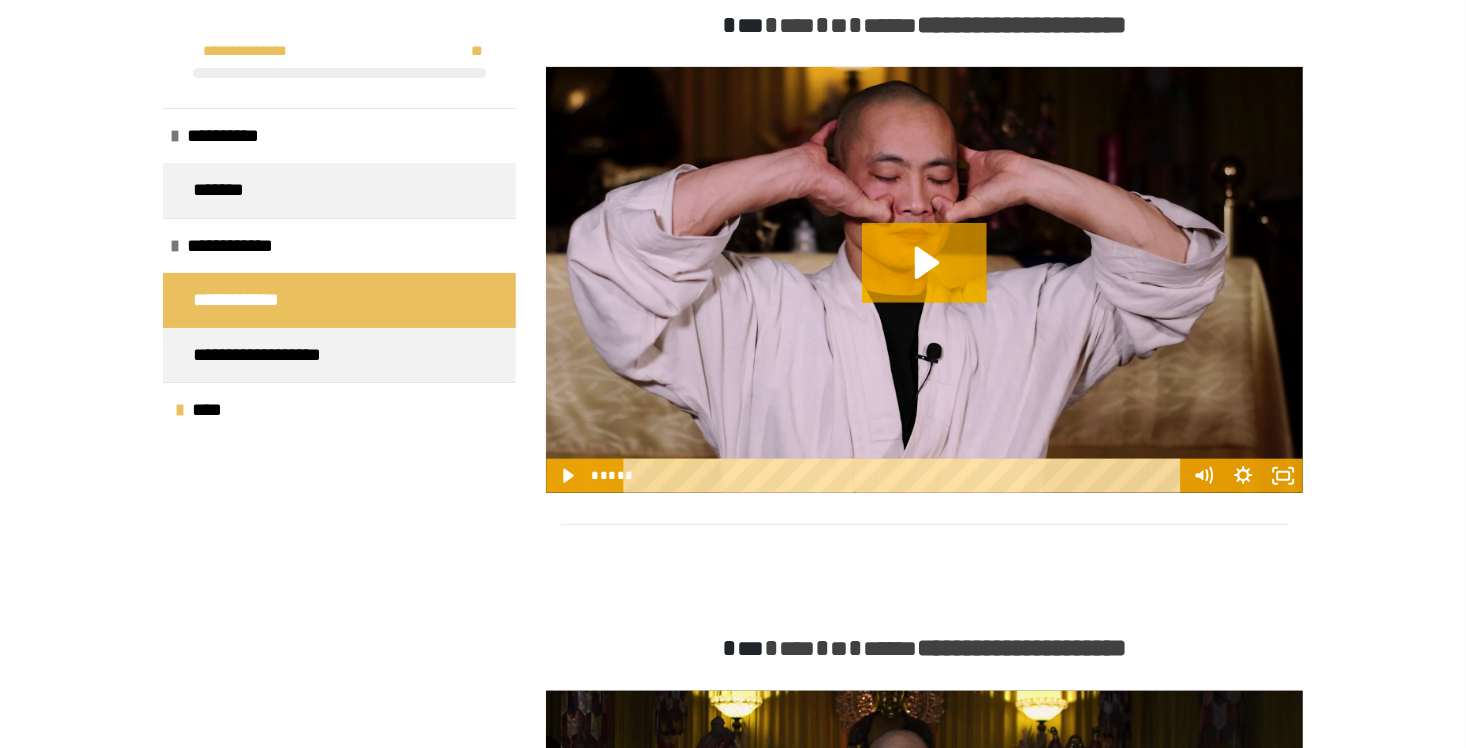 scroll, scrollTop: 791, scrollLeft: 0, axis: vertical 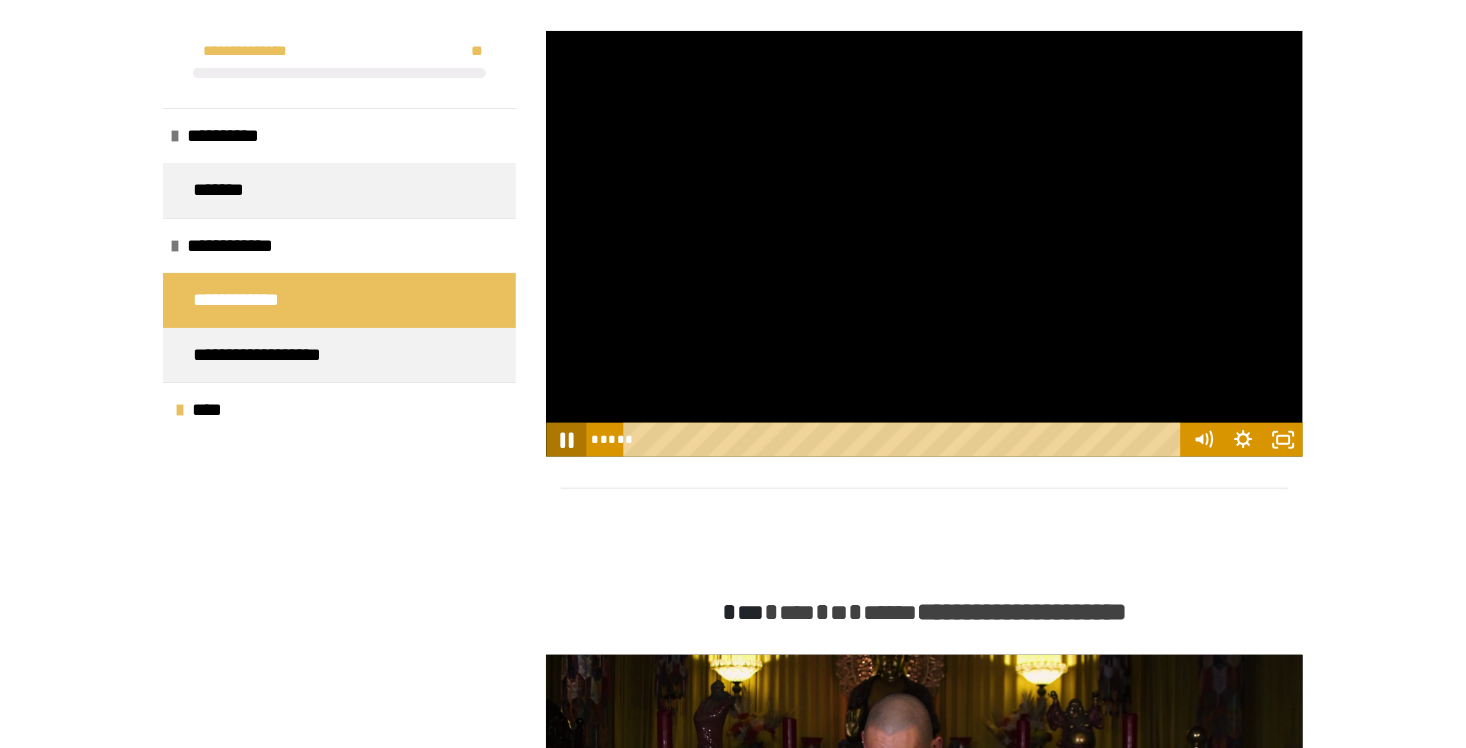 click 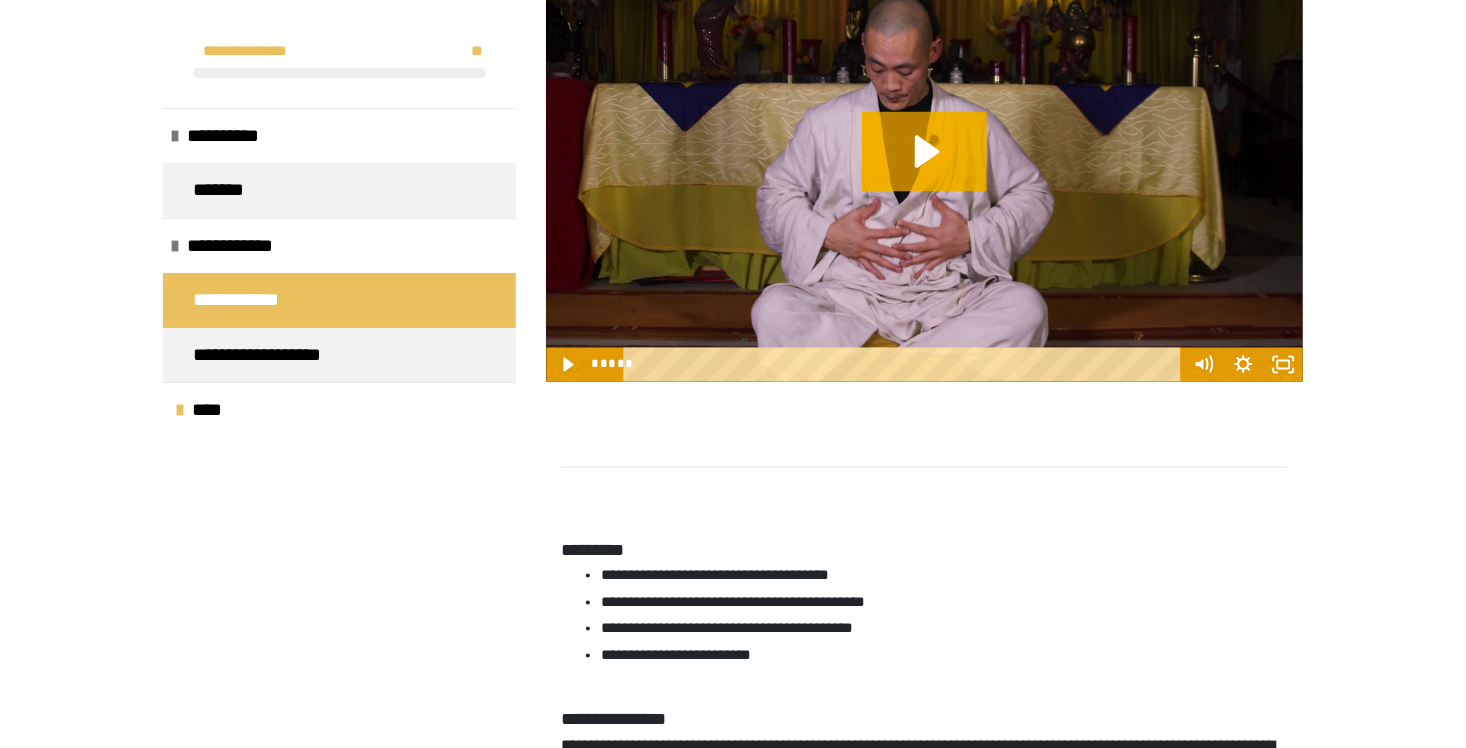 scroll, scrollTop: 1492, scrollLeft: 0, axis: vertical 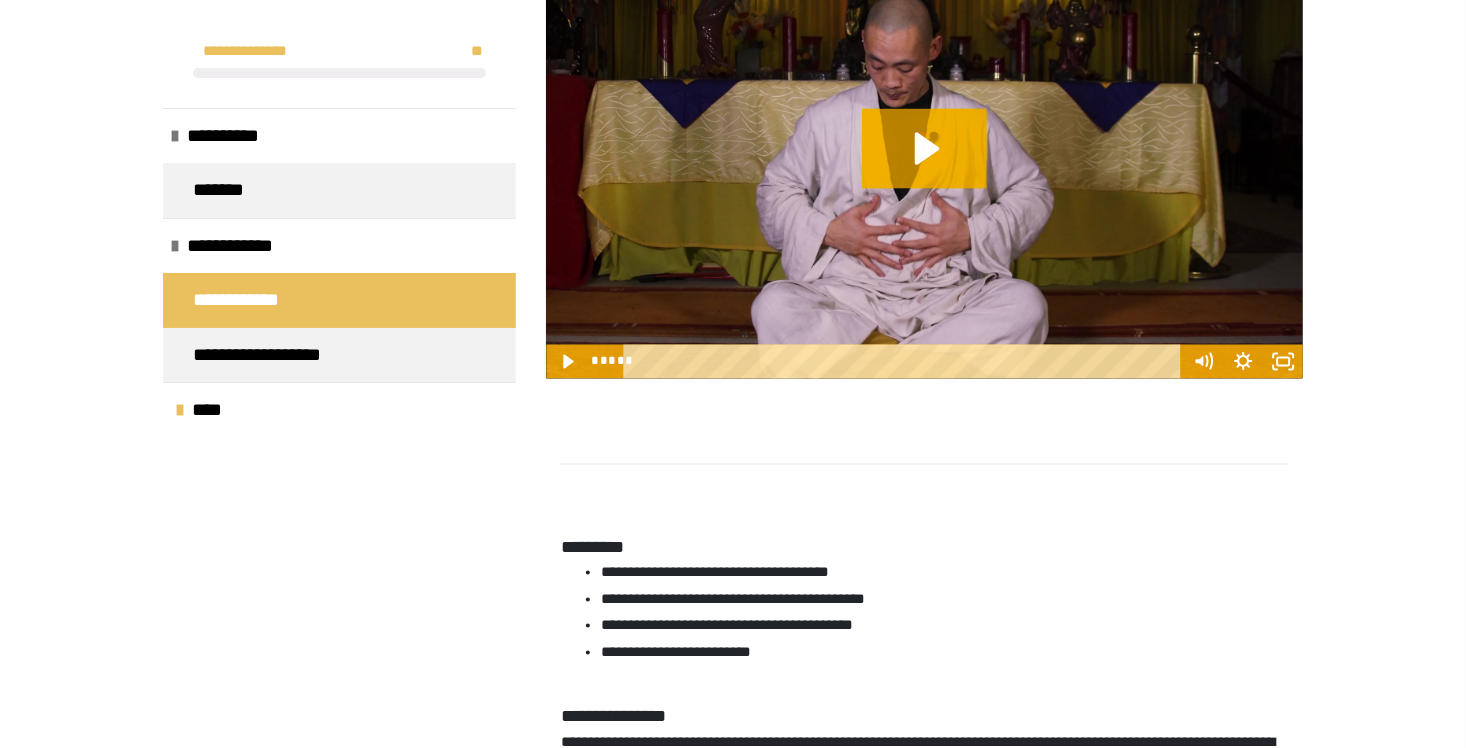 click at bounding box center (906, 362) 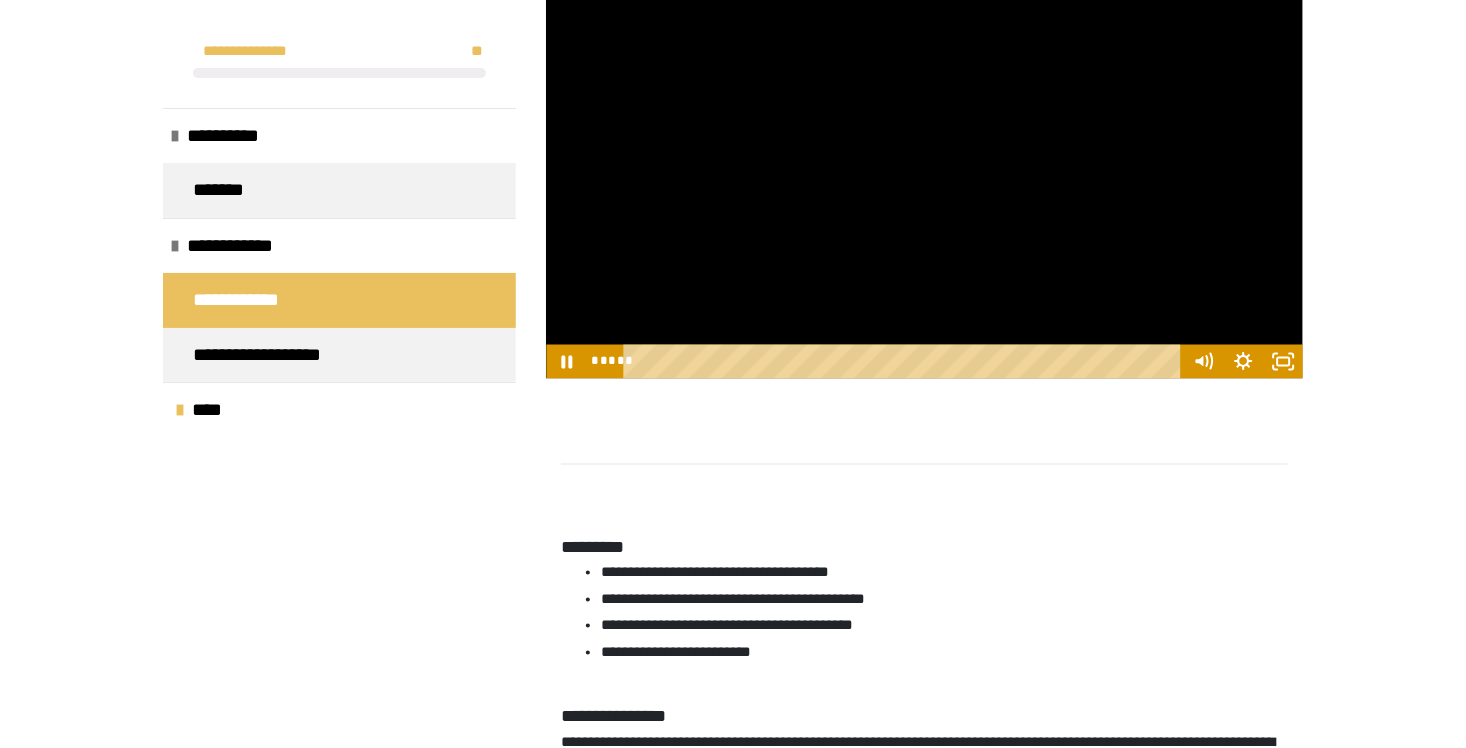 click at bounding box center (924, 167) 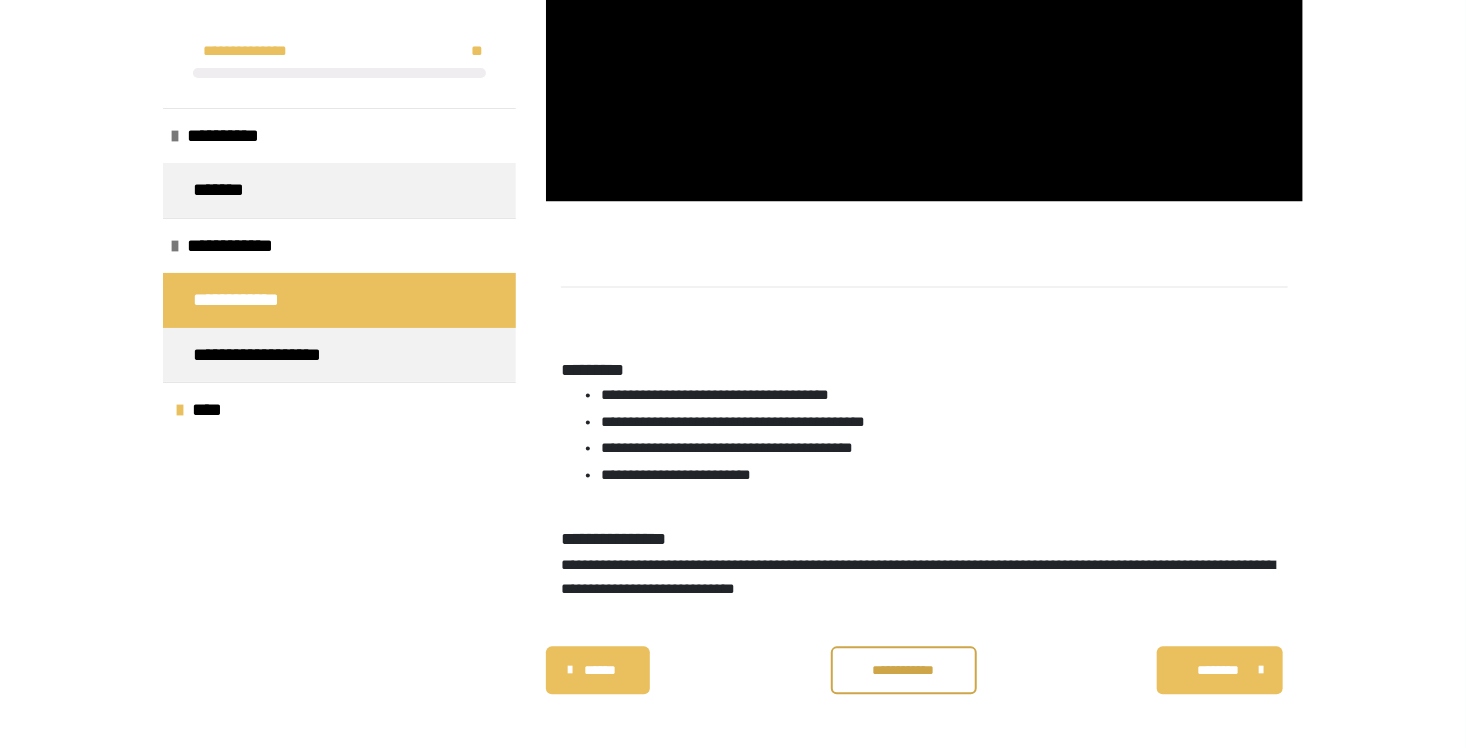 scroll, scrollTop: 1681, scrollLeft: 0, axis: vertical 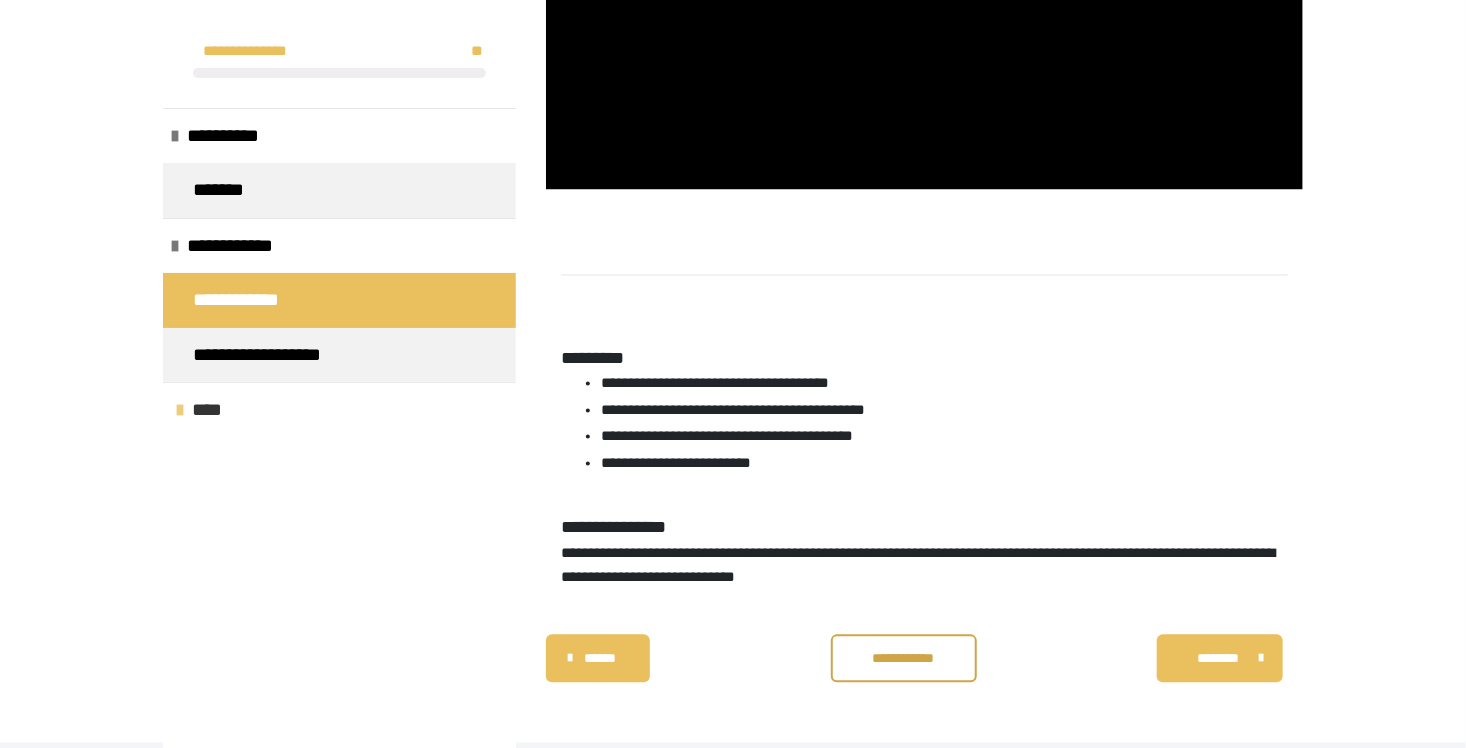 click on "****" at bounding box center (214, 410) 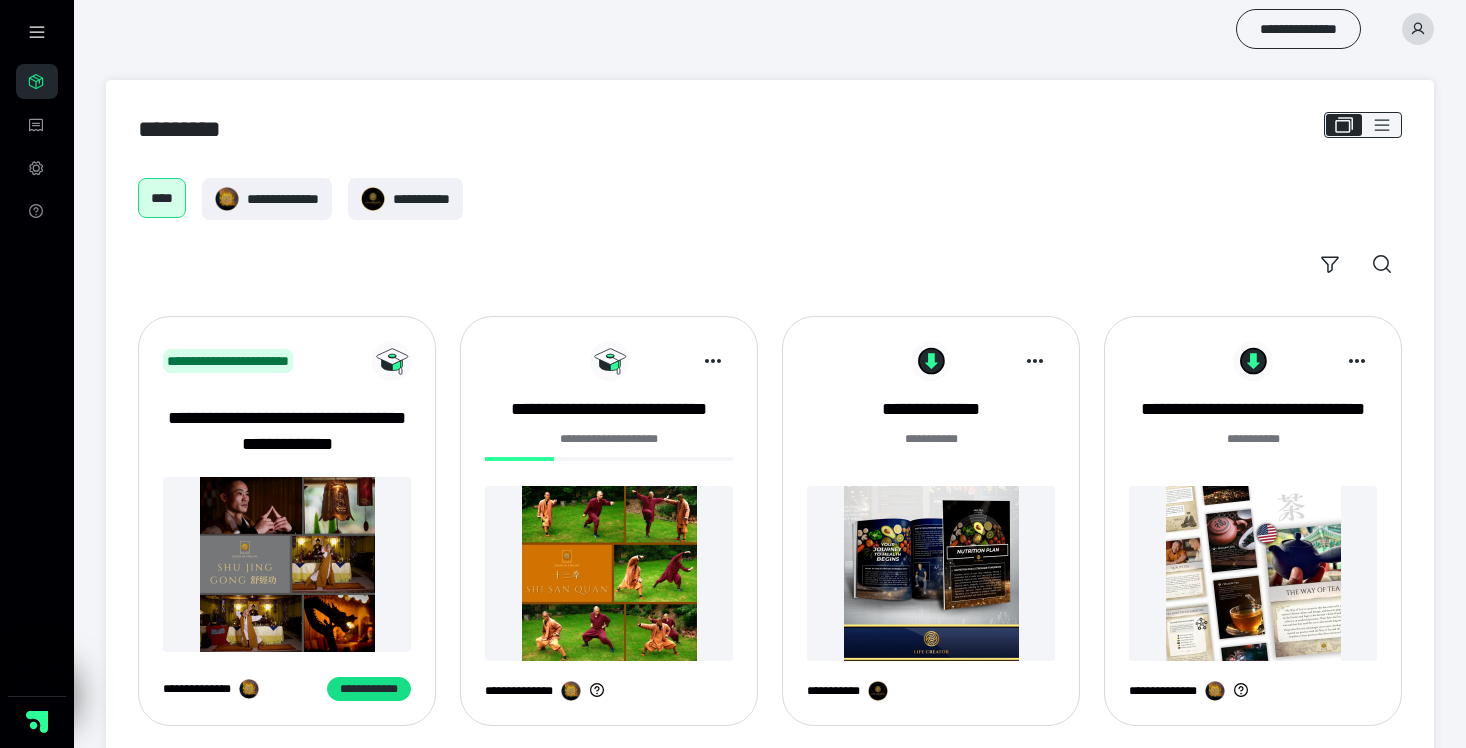 scroll, scrollTop: 0, scrollLeft: 0, axis: both 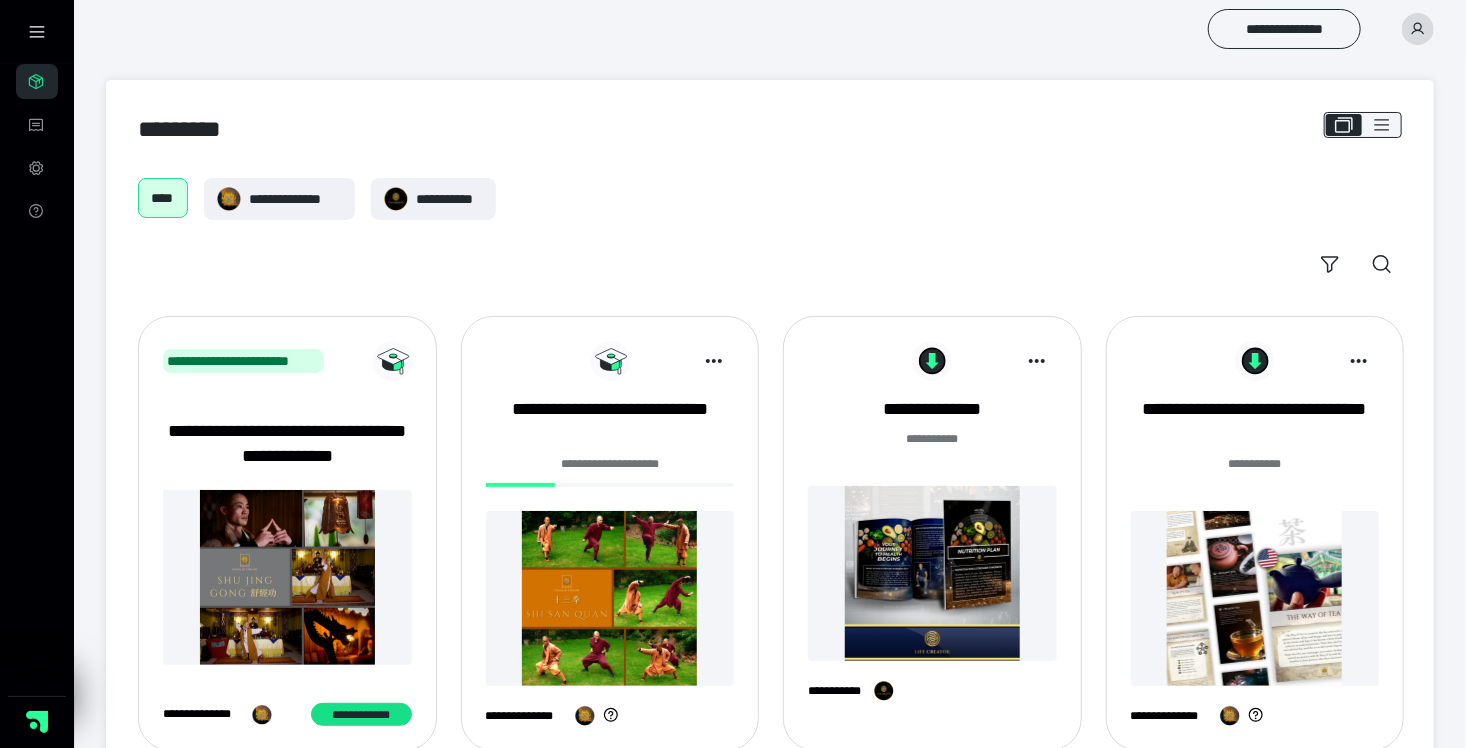 click 